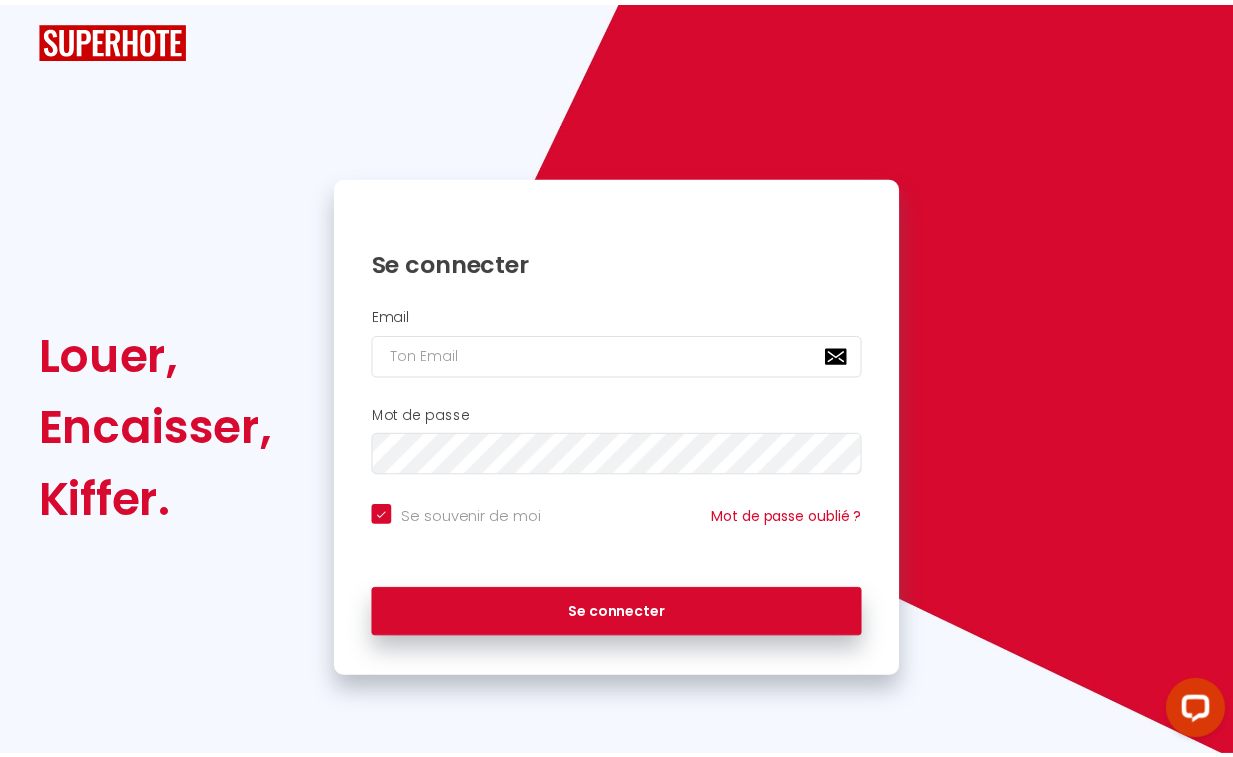 scroll, scrollTop: 0, scrollLeft: 0, axis: both 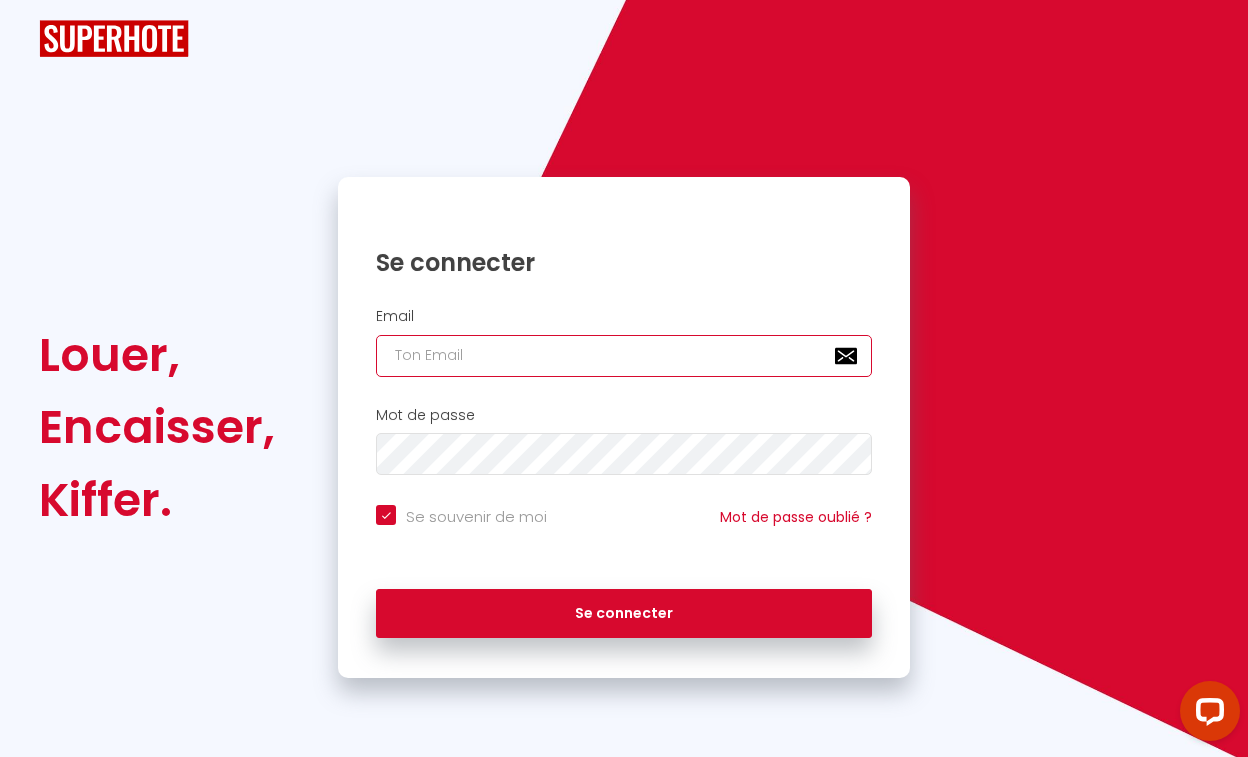 type on "[EMAIL_ADDRESS][DOMAIN_NAME]" 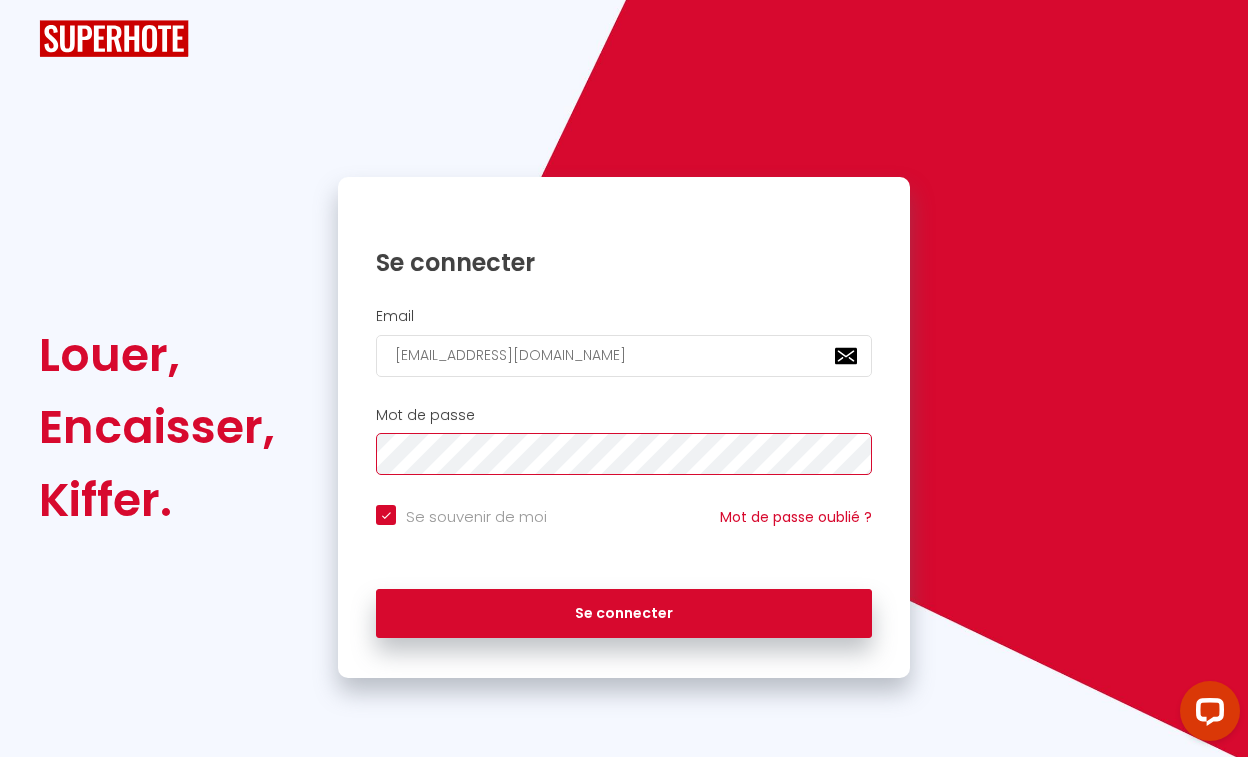 click on "Se connecter" at bounding box center (624, 614) 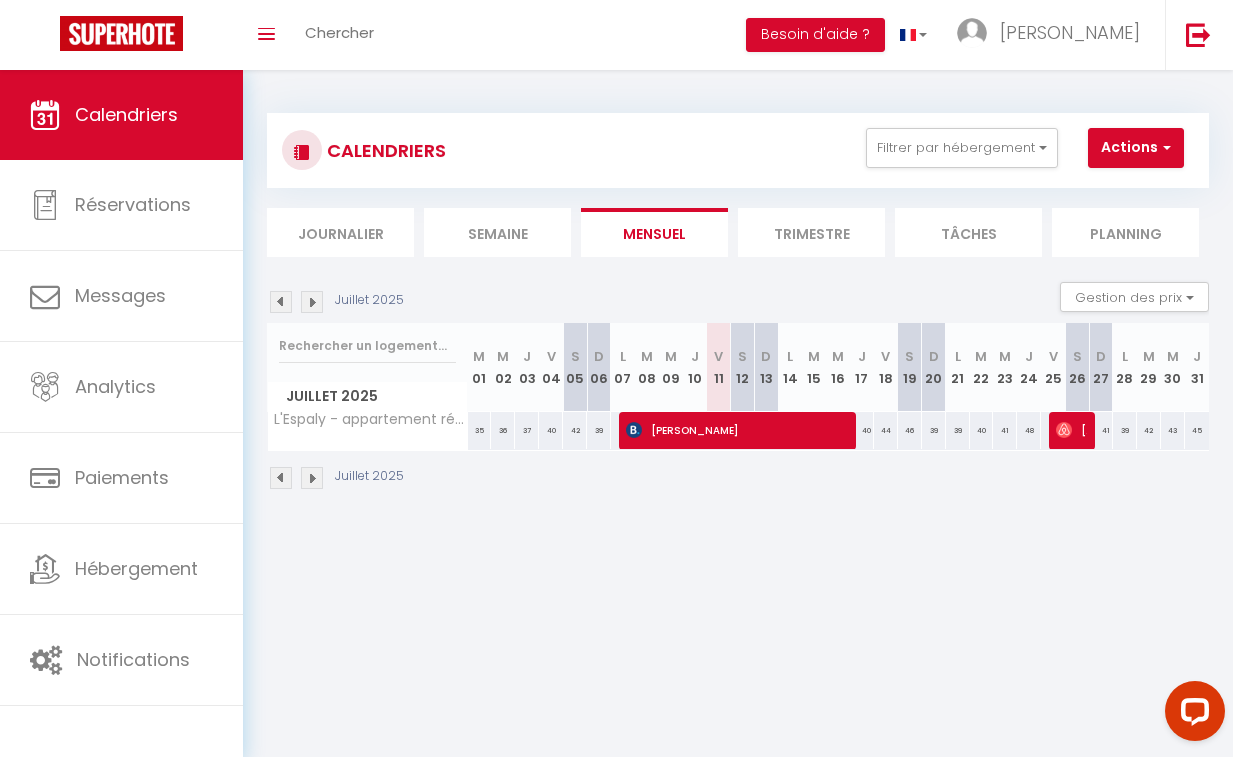 scroll, scrollTop: 0, scrollLeft: 0, axis: both 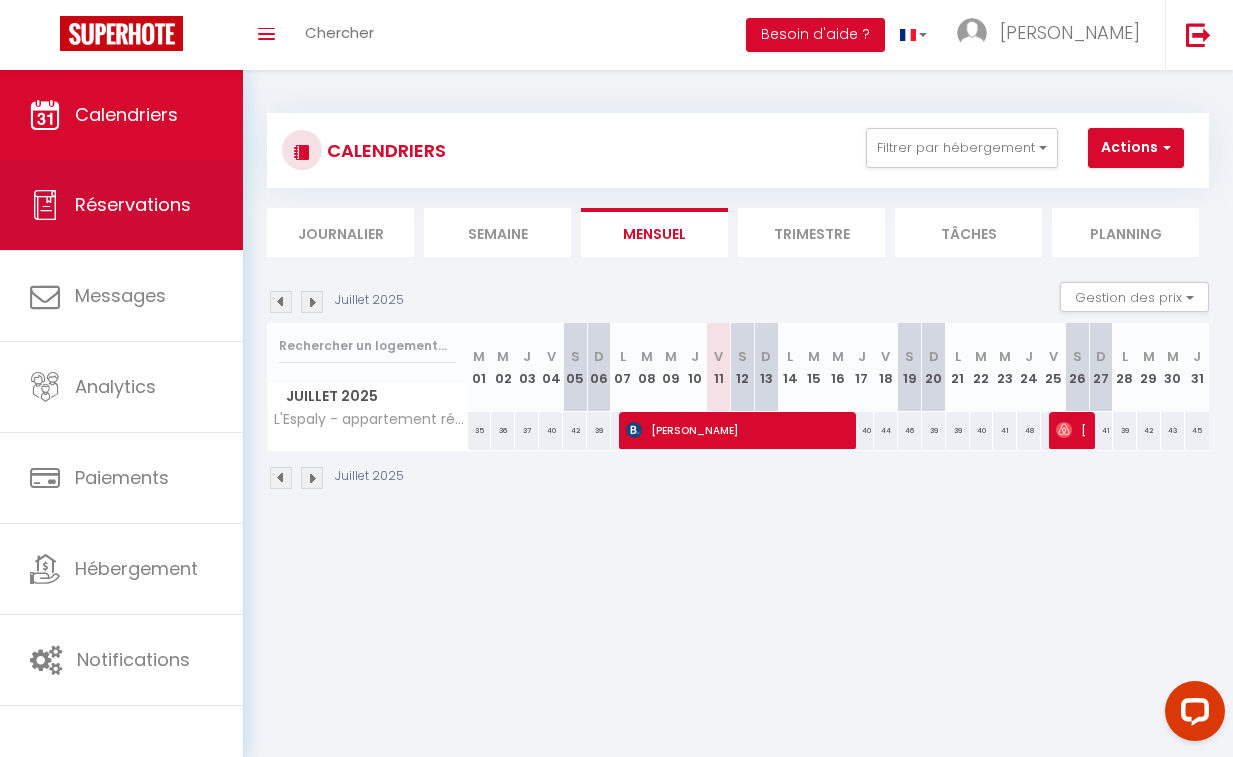 click on "Réservations" at bounding box center [133, 204] 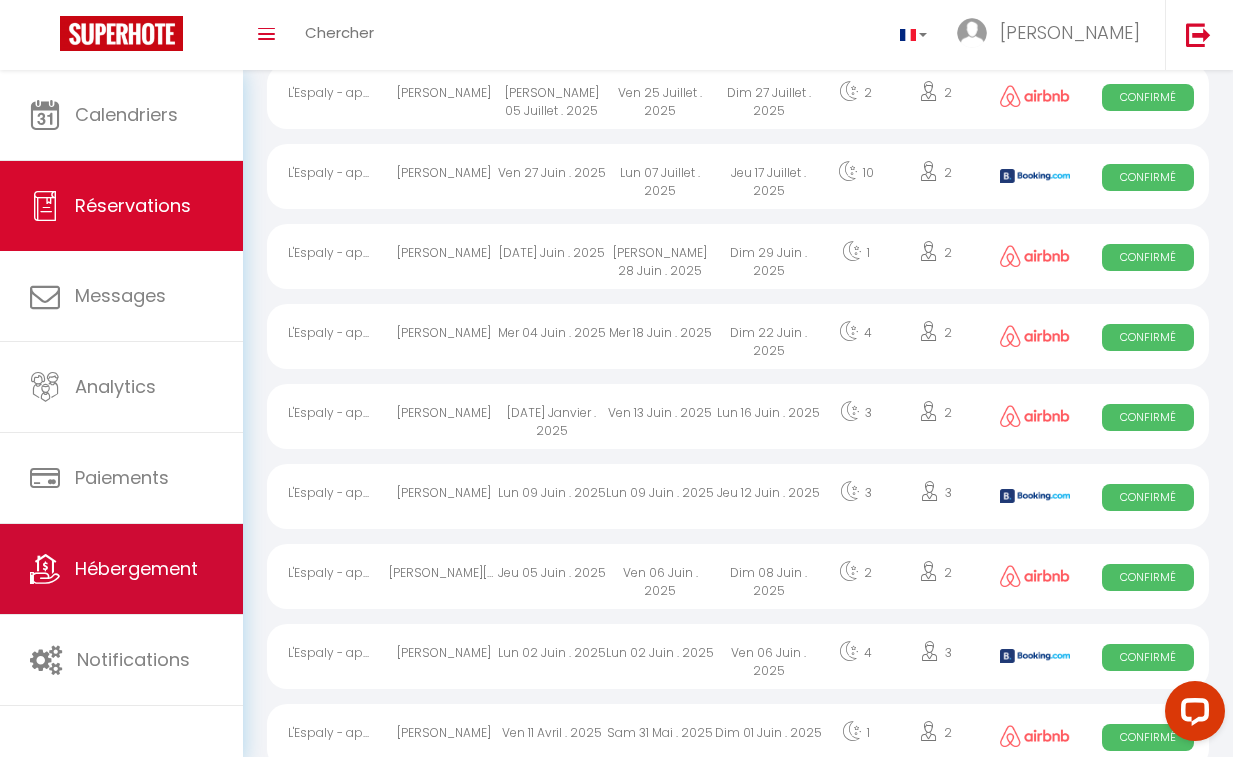 scroll, scrollTop: 376, scrollLeft: 0, axis: vertical 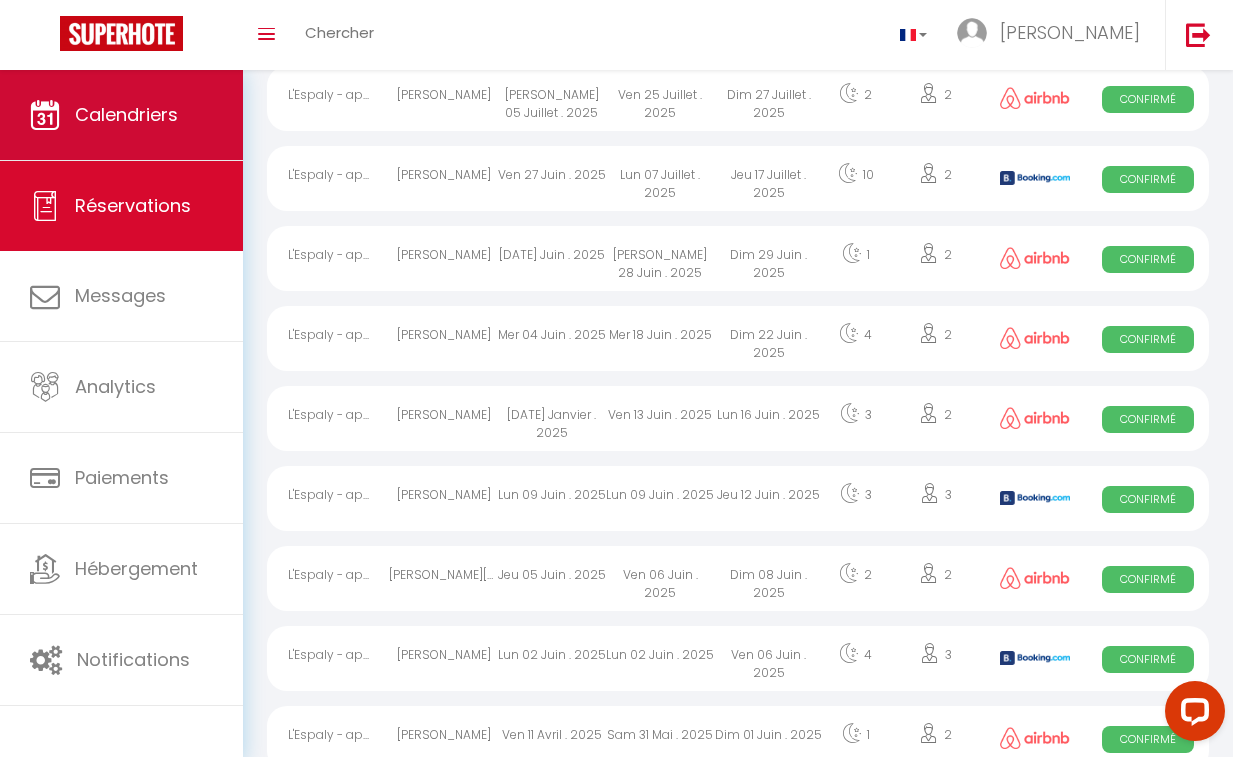 click on "Calendriers" at bounding box center (121, 115) 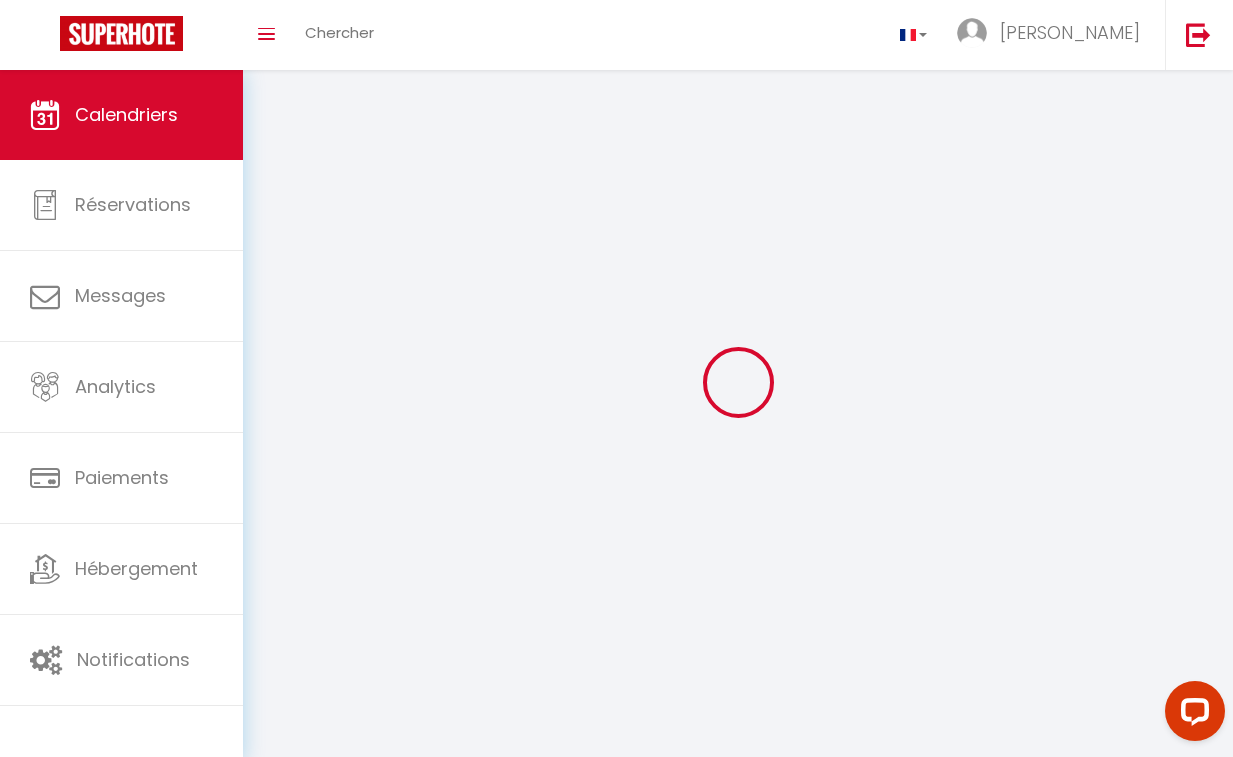 scroll, scrollTop: 0, scrollLeft: 0, axis: both 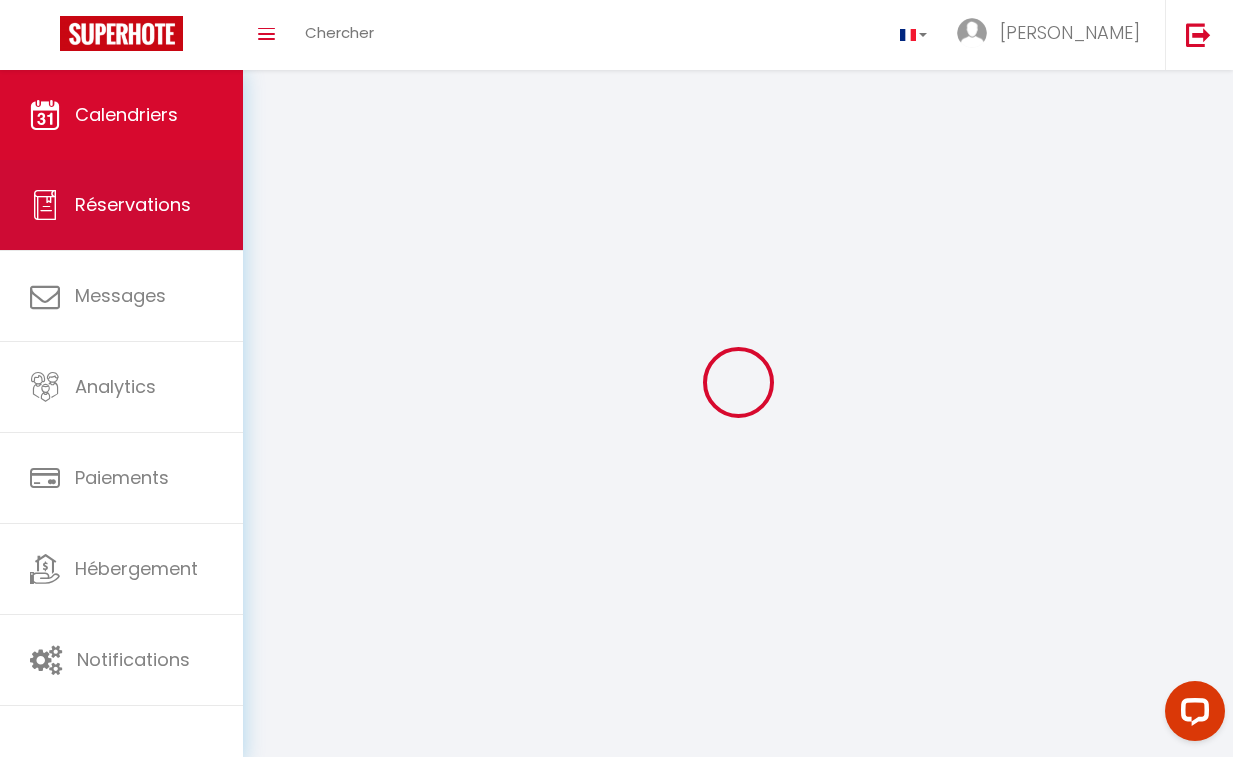click on "Réservations" at bounding box center (133, 204) 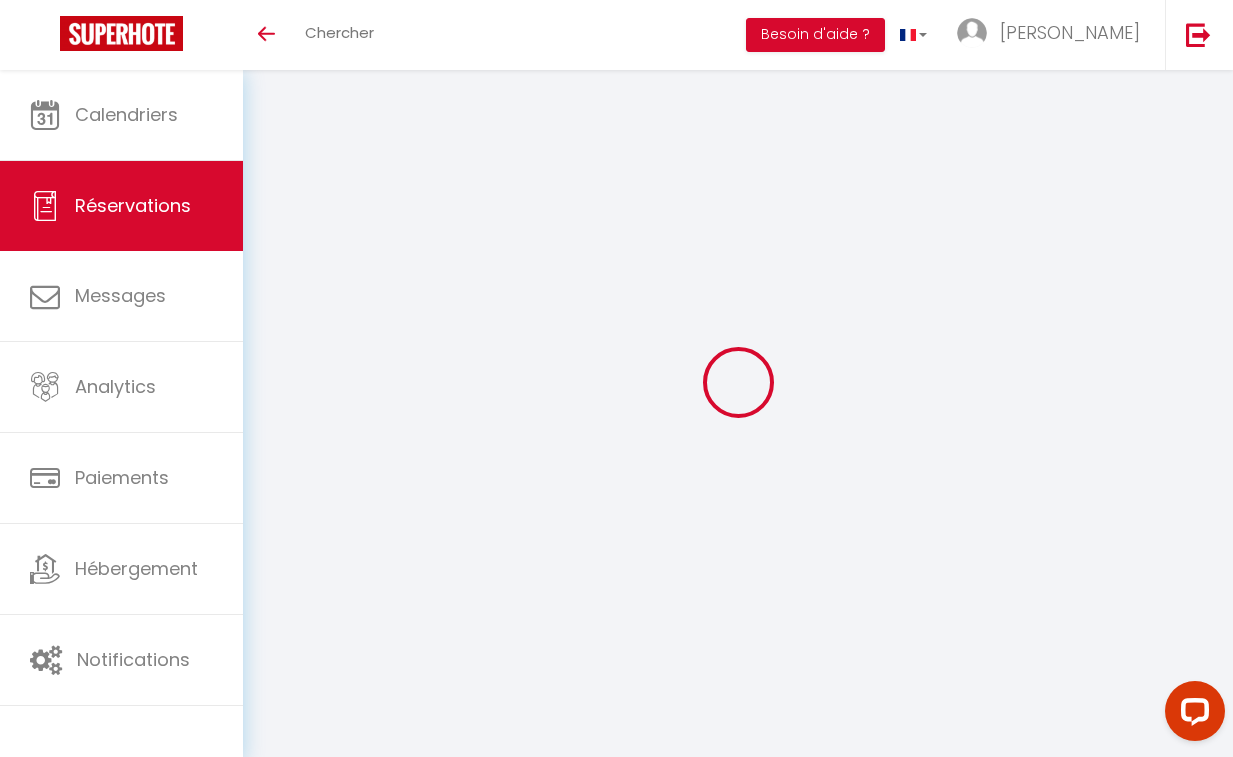 scroll, scrollTop: 0, scrollLeft: 0, axis: both 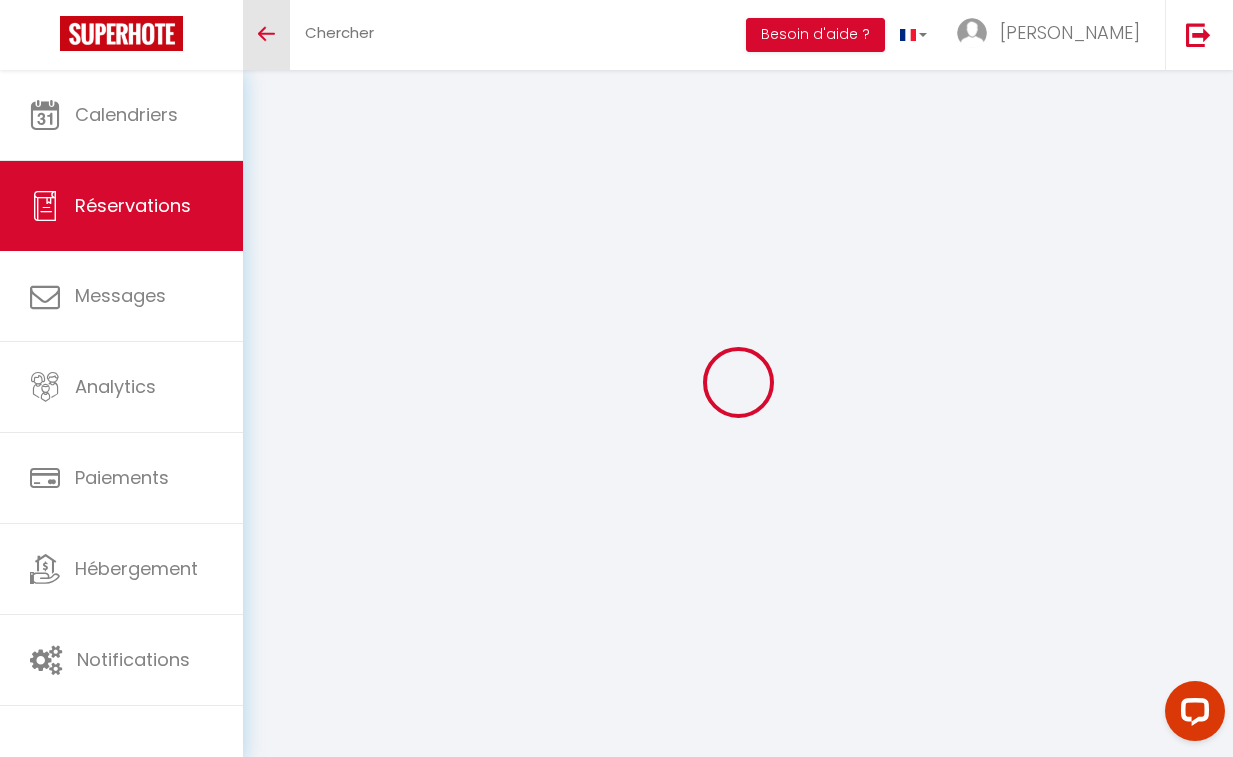 click on "Toggle menubar" at bounding box center (266, 35) 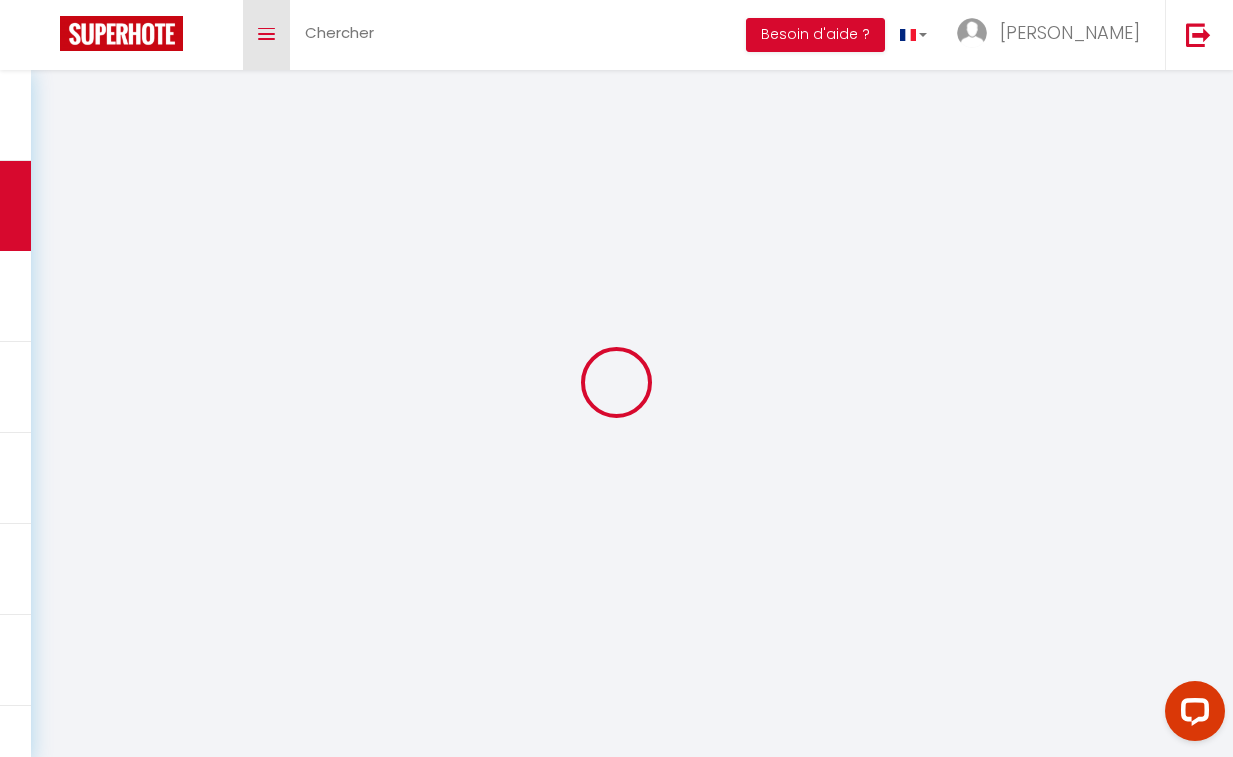 click on "Toggle menubar" at bounding box center [266, 35] 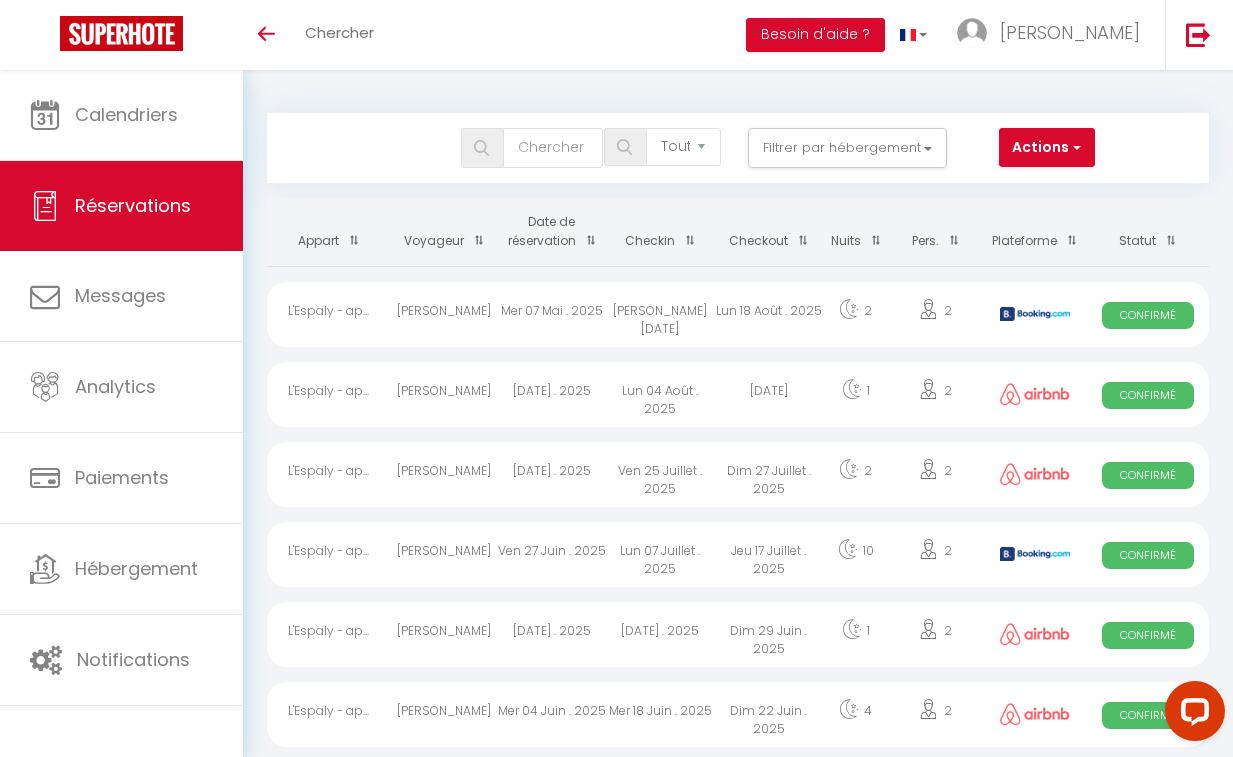 click at bounding box center [121, 33] 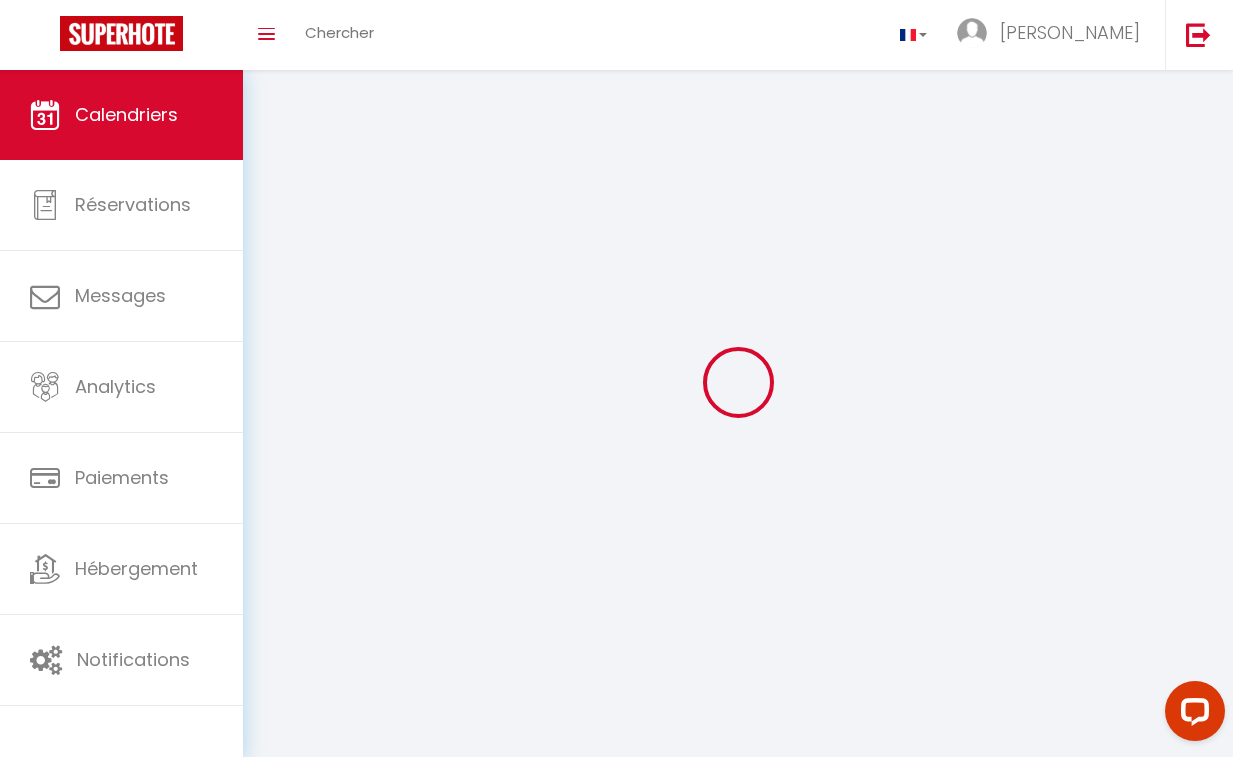 click on "Calendriers" at bounding box center [121, 115] 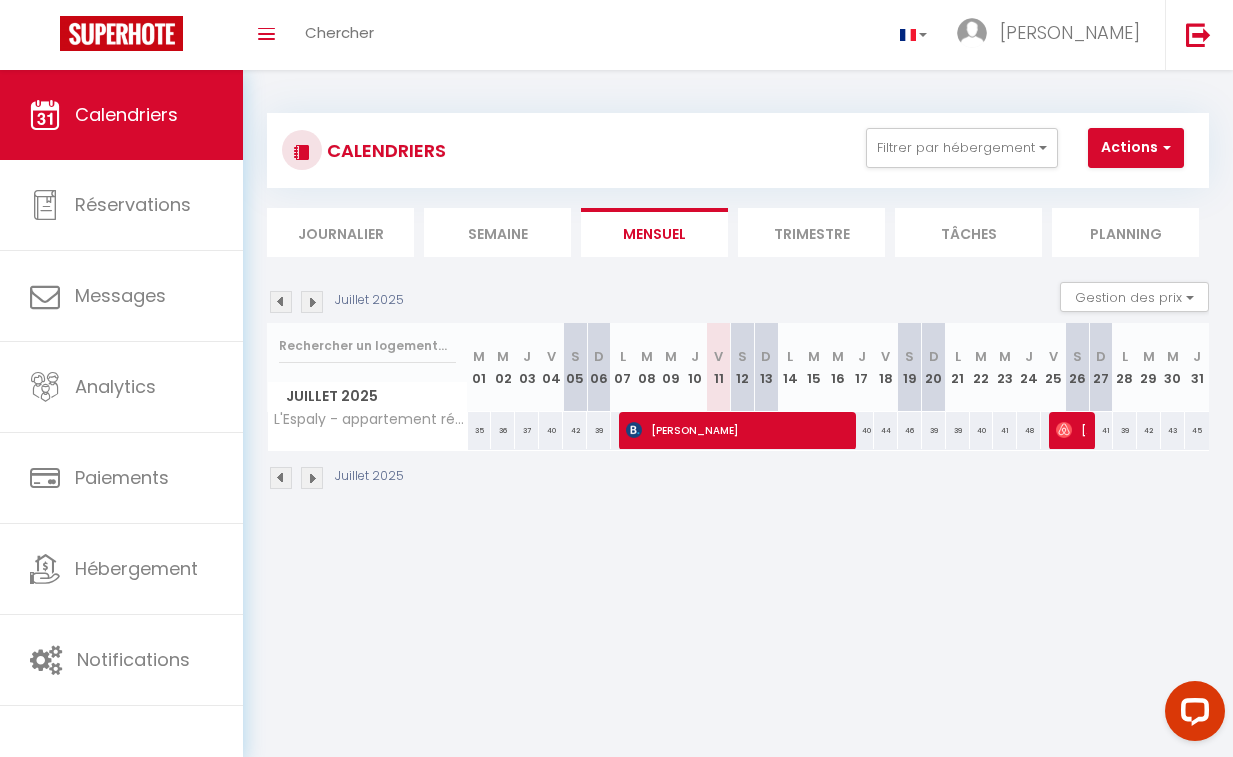 click at bounding box center (281, 478) 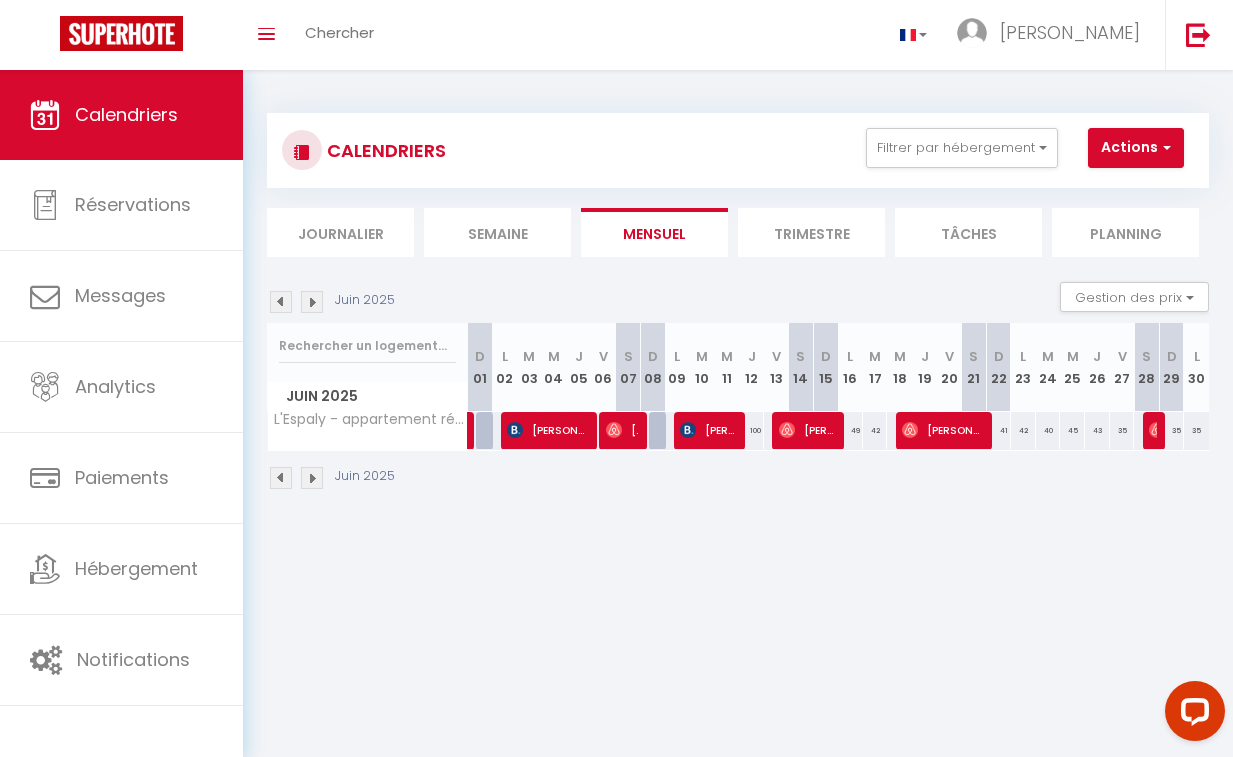 click at bounding box center [281, 478] 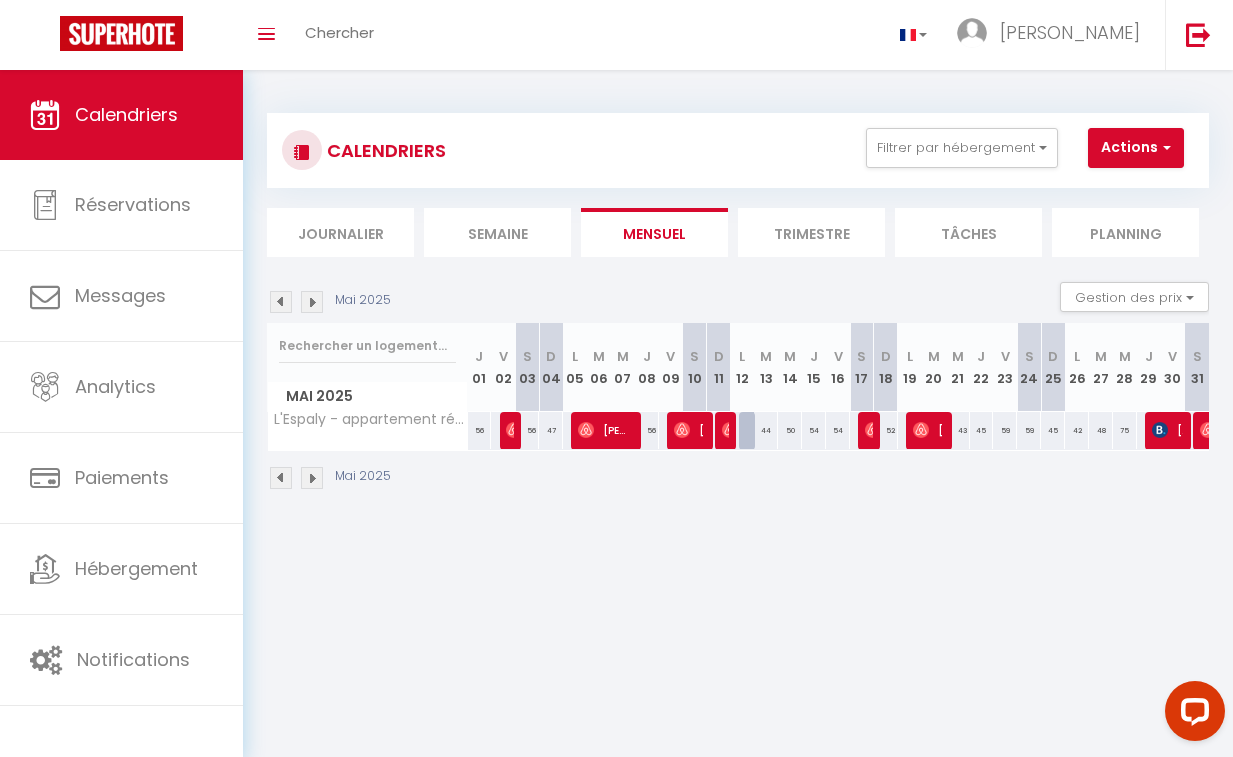 click at bounding box center (281, 478) 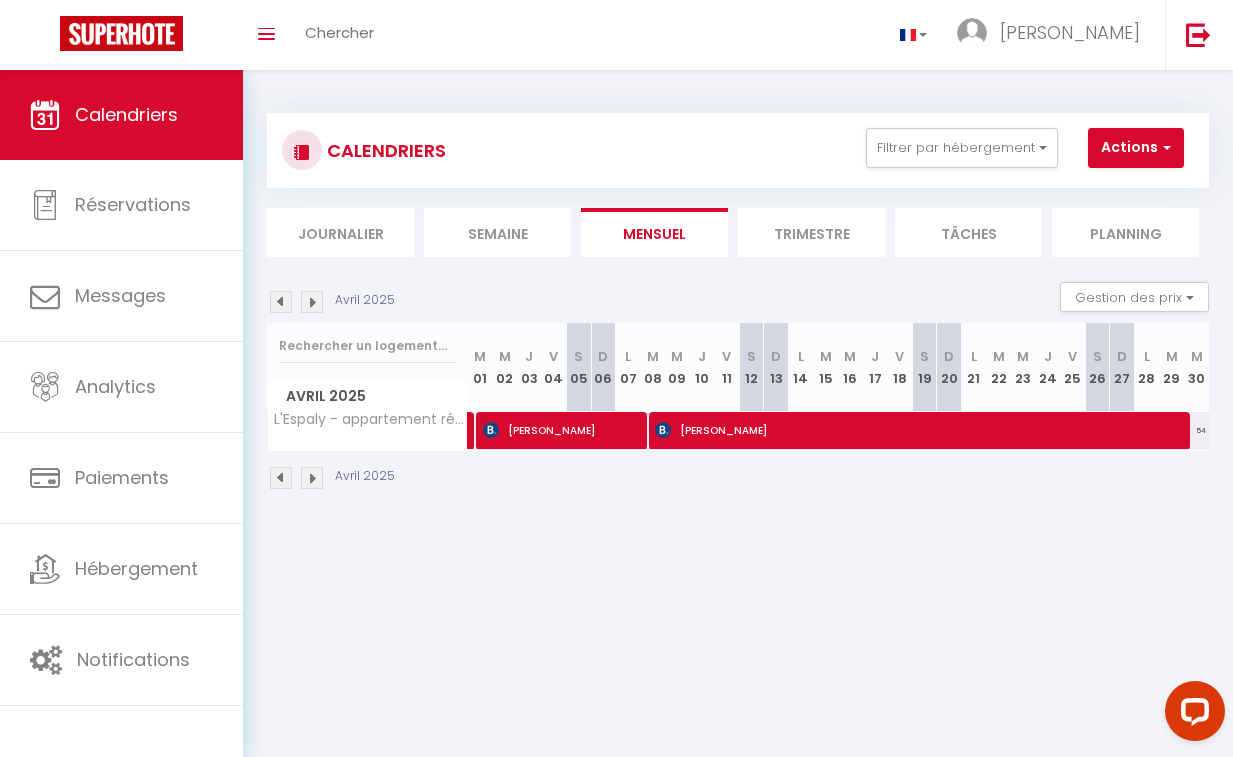 click at bounding box center [312, 478] 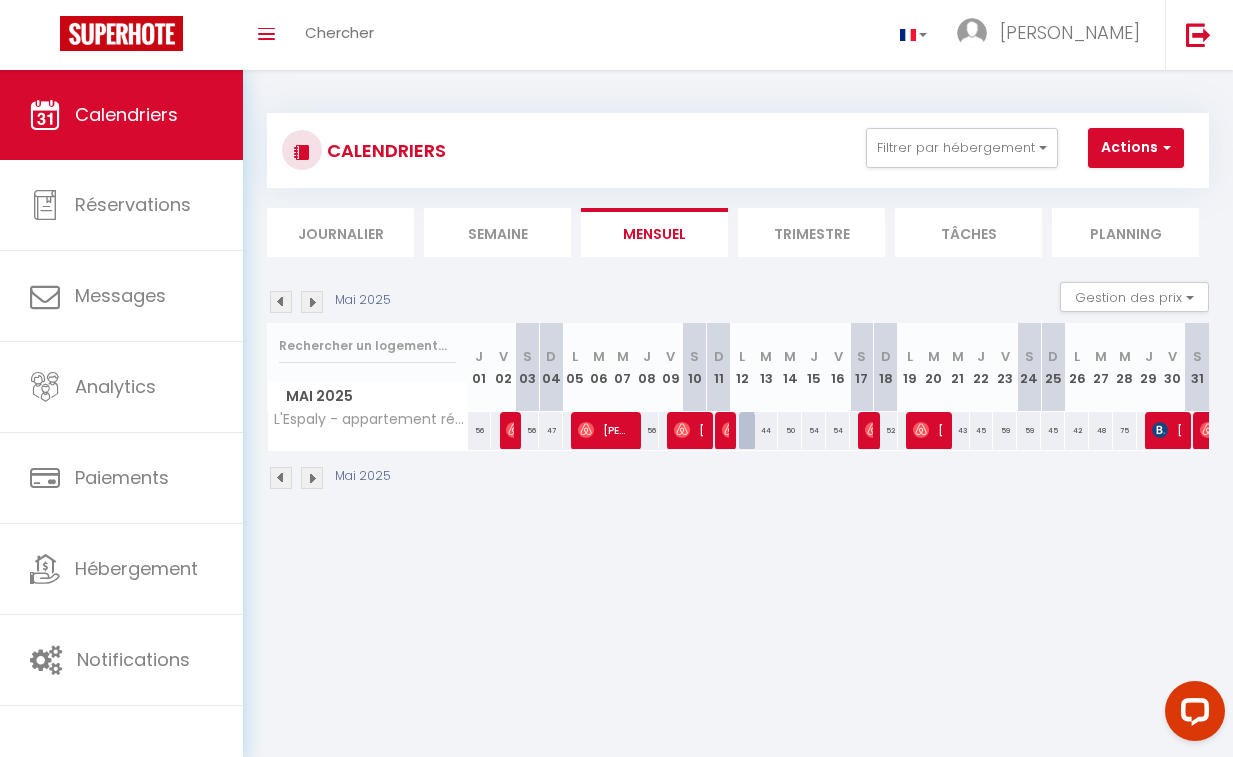 click at bounding box center (281, 478) 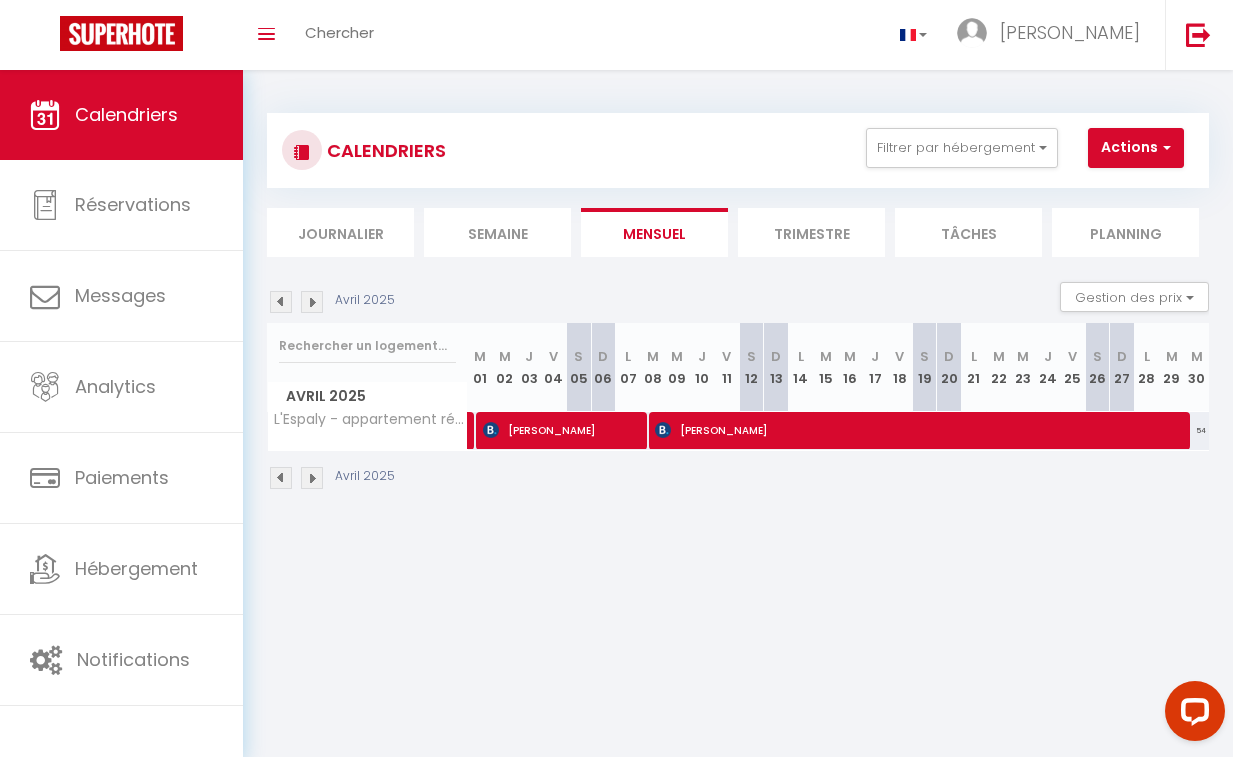 drag, startPoint x: 688, startPoint y: 567, endPoint x: 711, endPoint y: 567, distance: 23 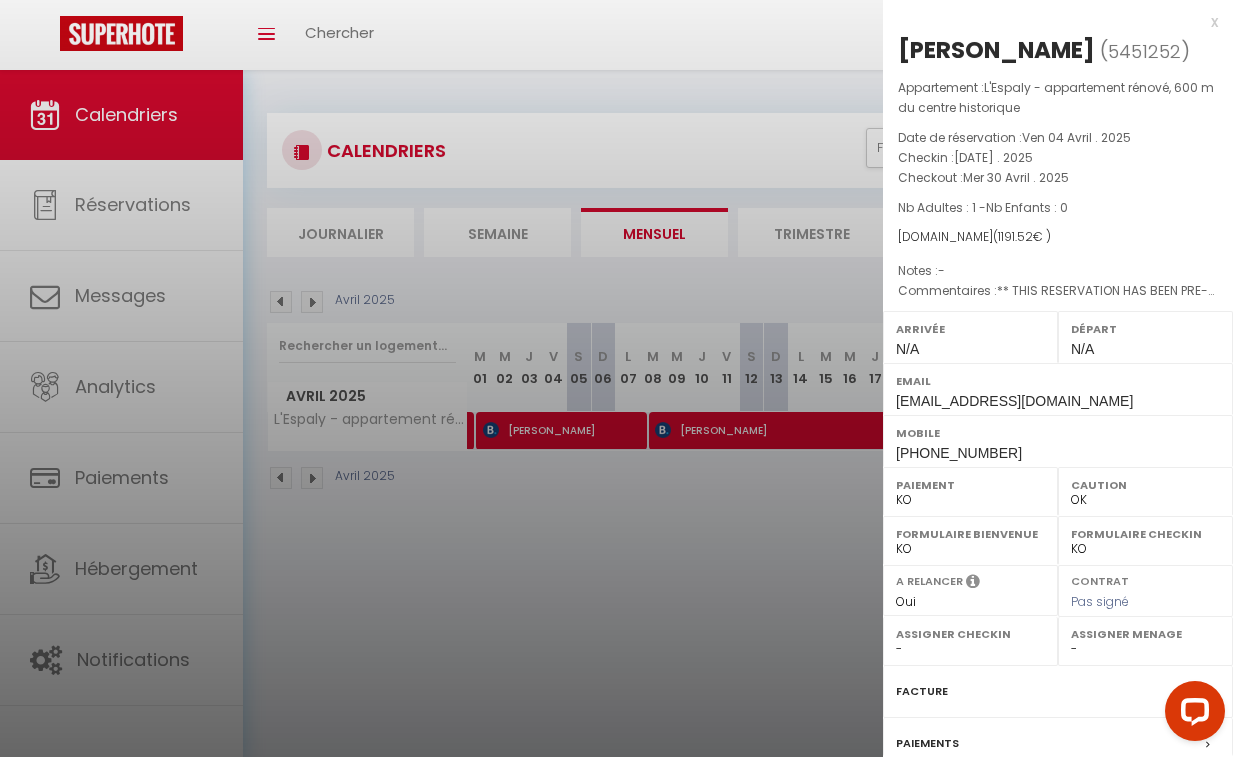 drag, startPoint x: 1199, startPoint y: 450, endPoint x: 1249, endPoint y: 450, distance: 50 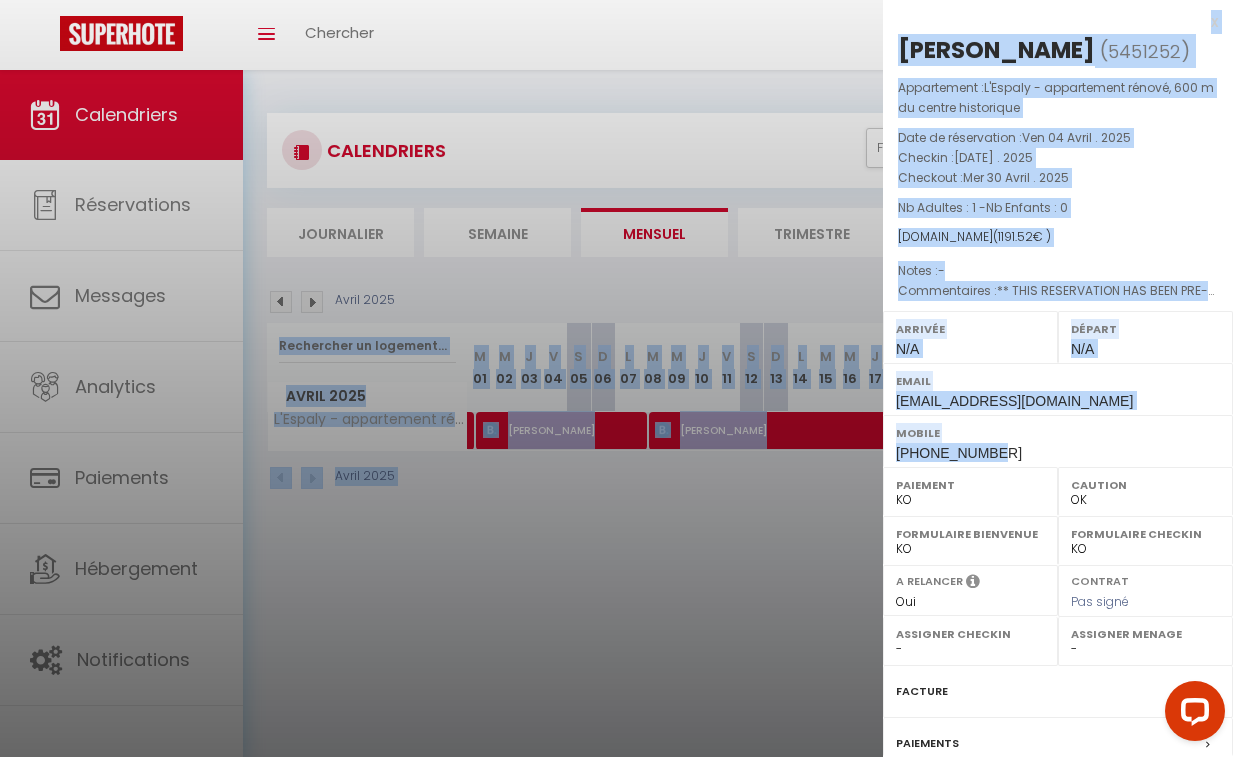 click on "Mobile" at bounding box center (1058, 433) 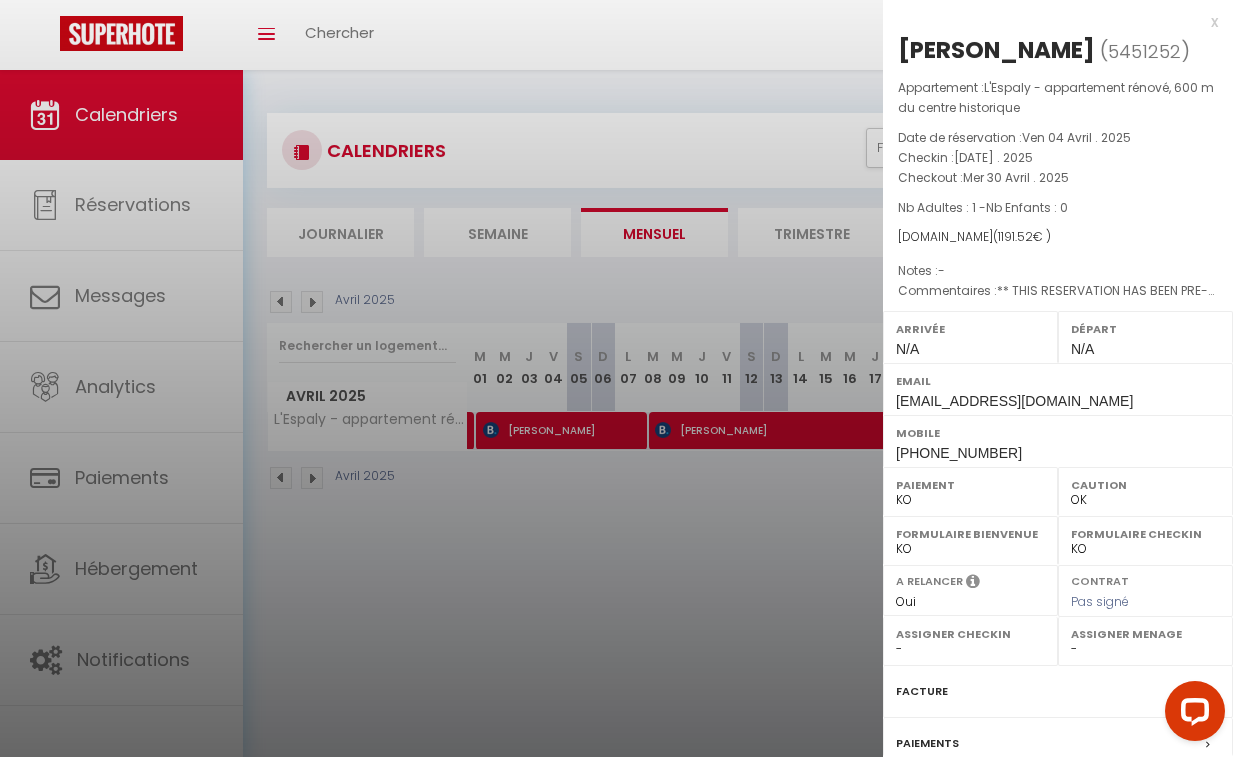 click on "Mobile" at bounding box center [1058, 433] 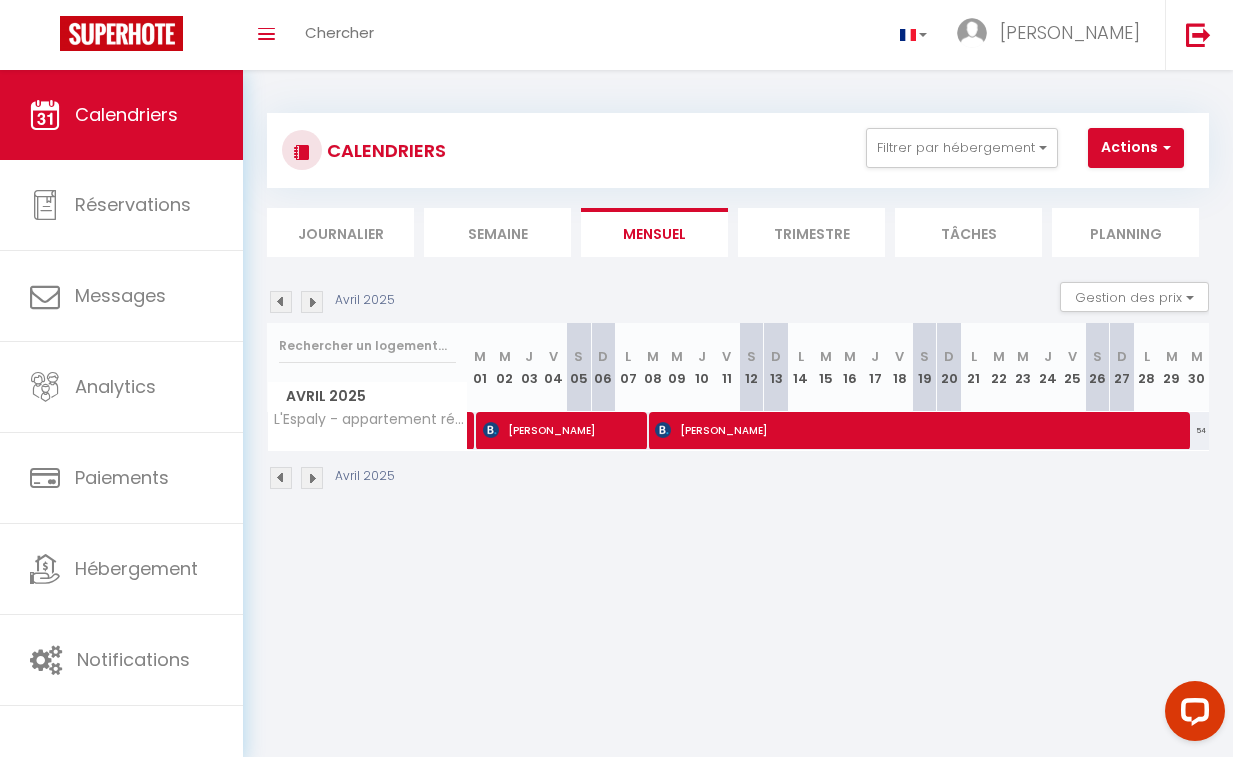 click at bounding box center (312, 302) 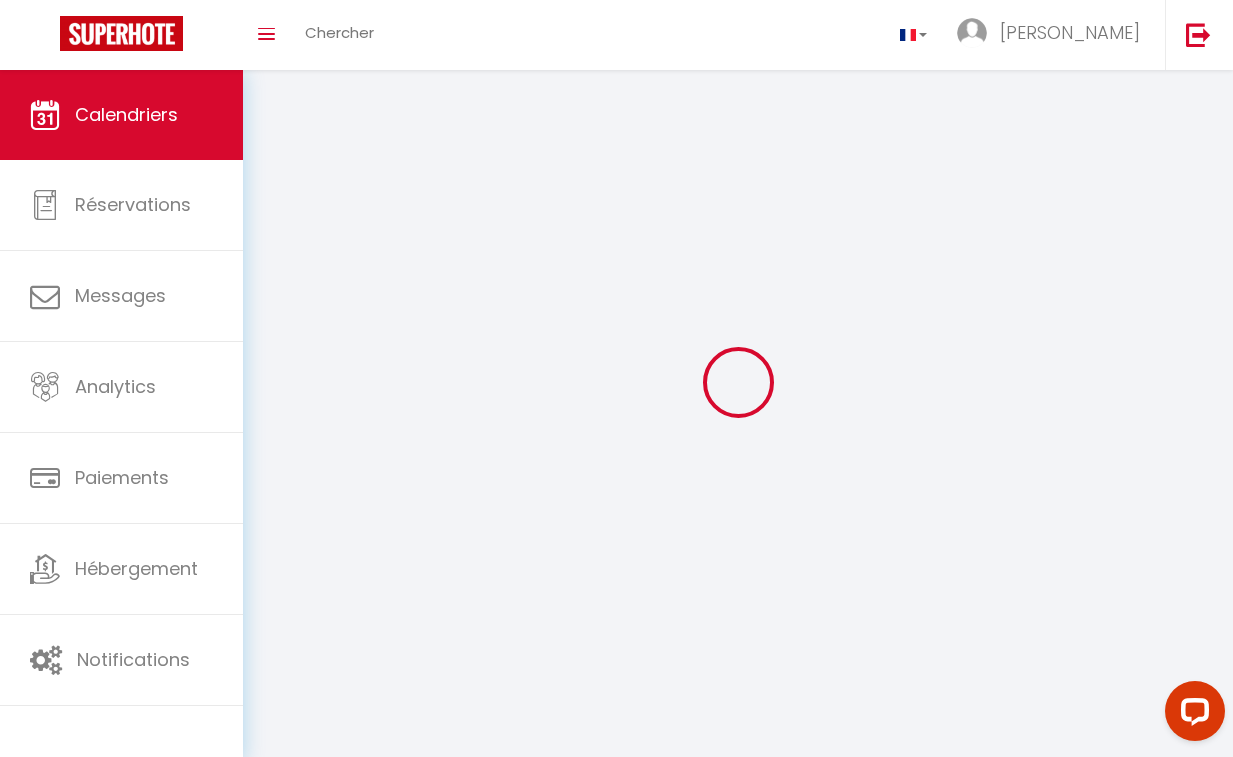 select on "KO" 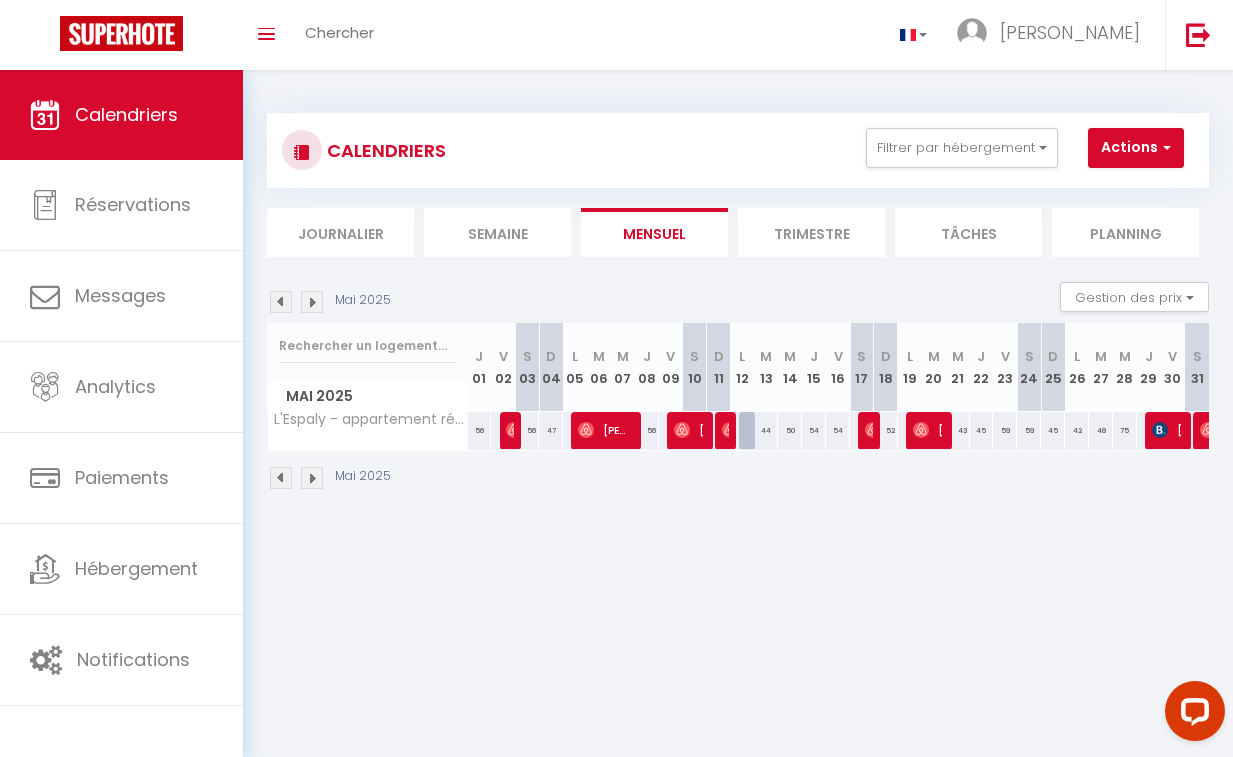 click at bounding box center (514, 430) 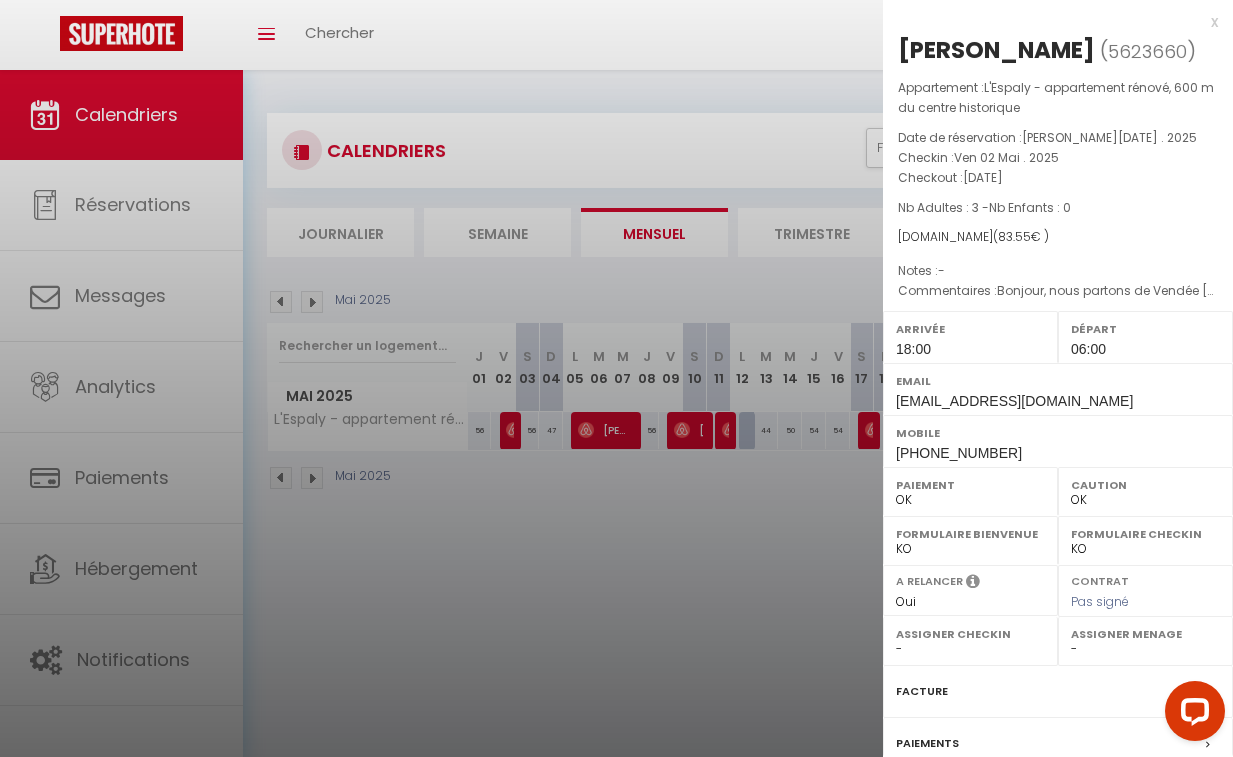 click at bounding box center [616, 378] 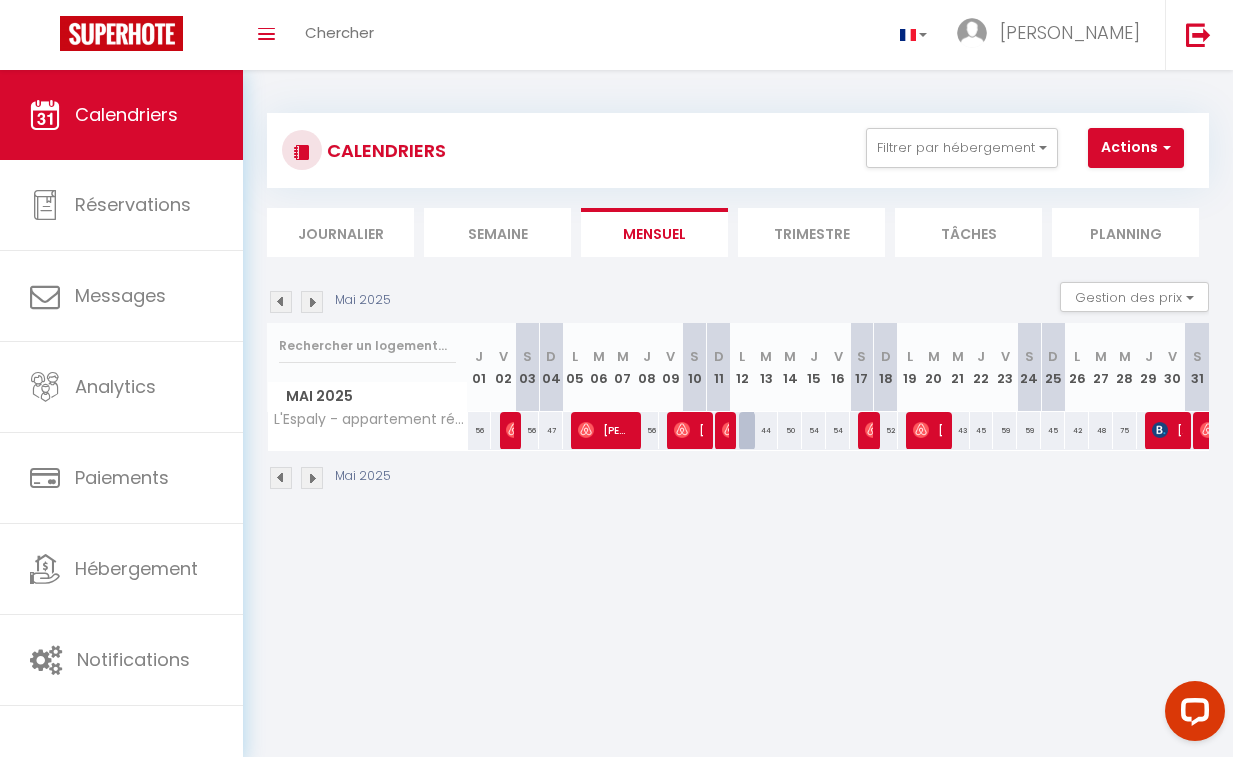 click at bounding box center (586, 430) 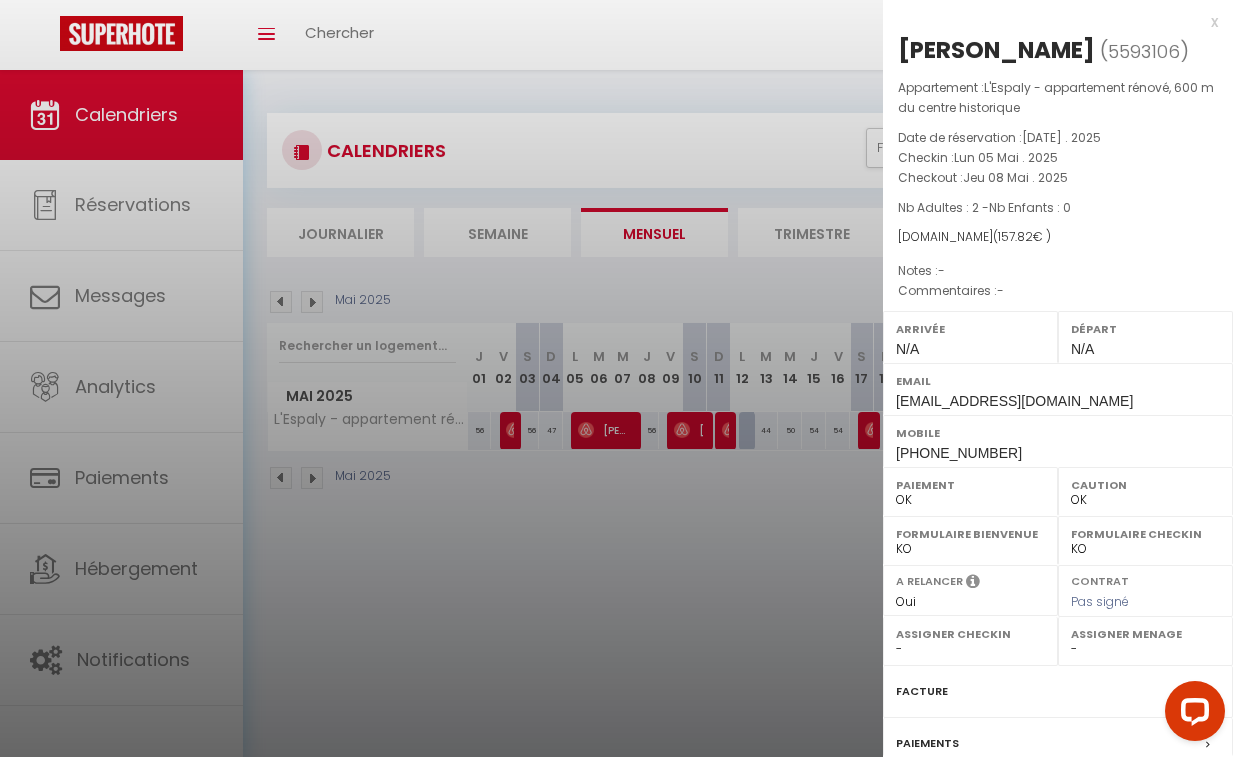 click at bounding box center [616, 378] 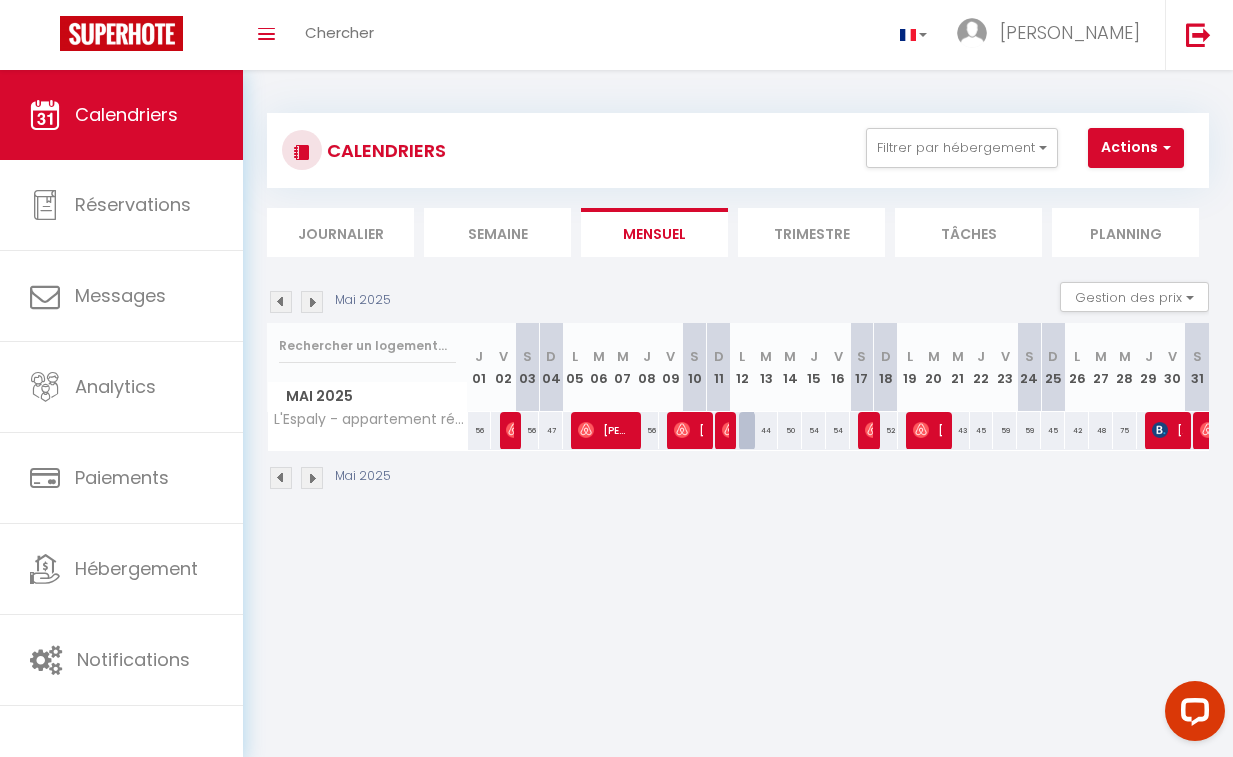 click at bounding box center [682, 430] 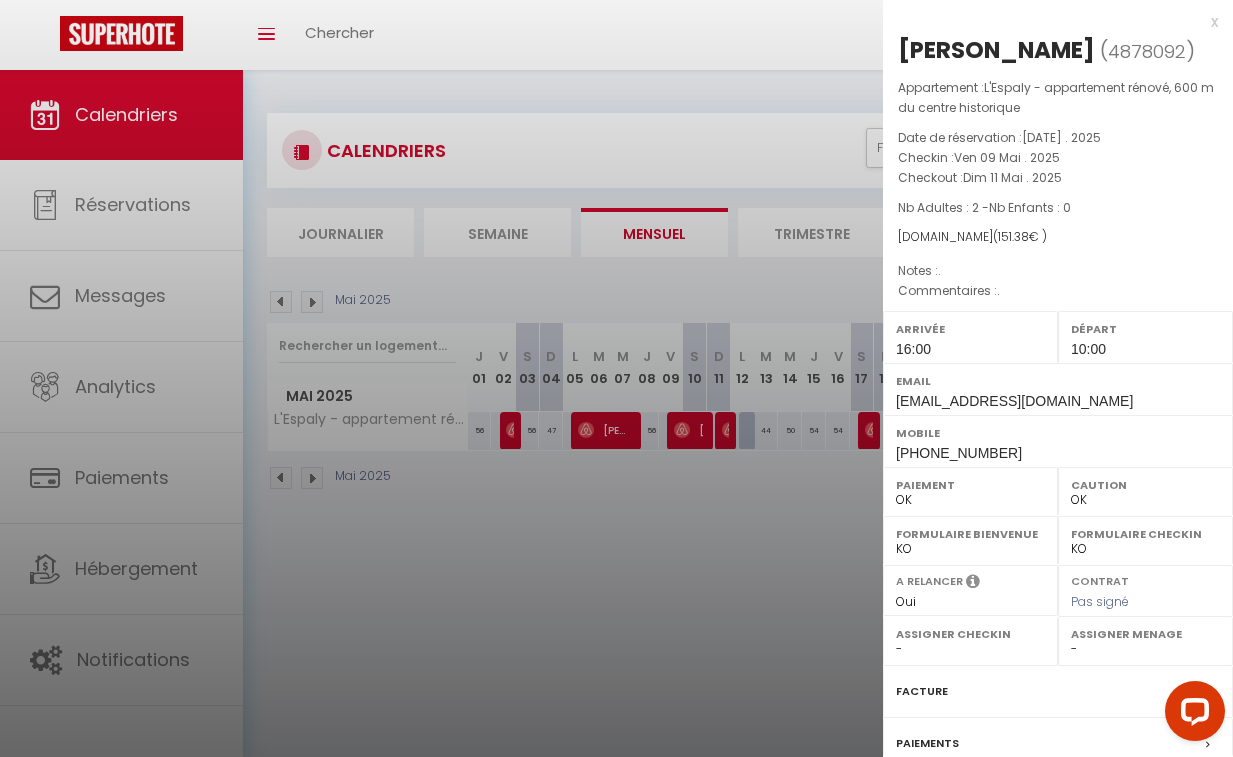 click at bounding box center (616, 378) 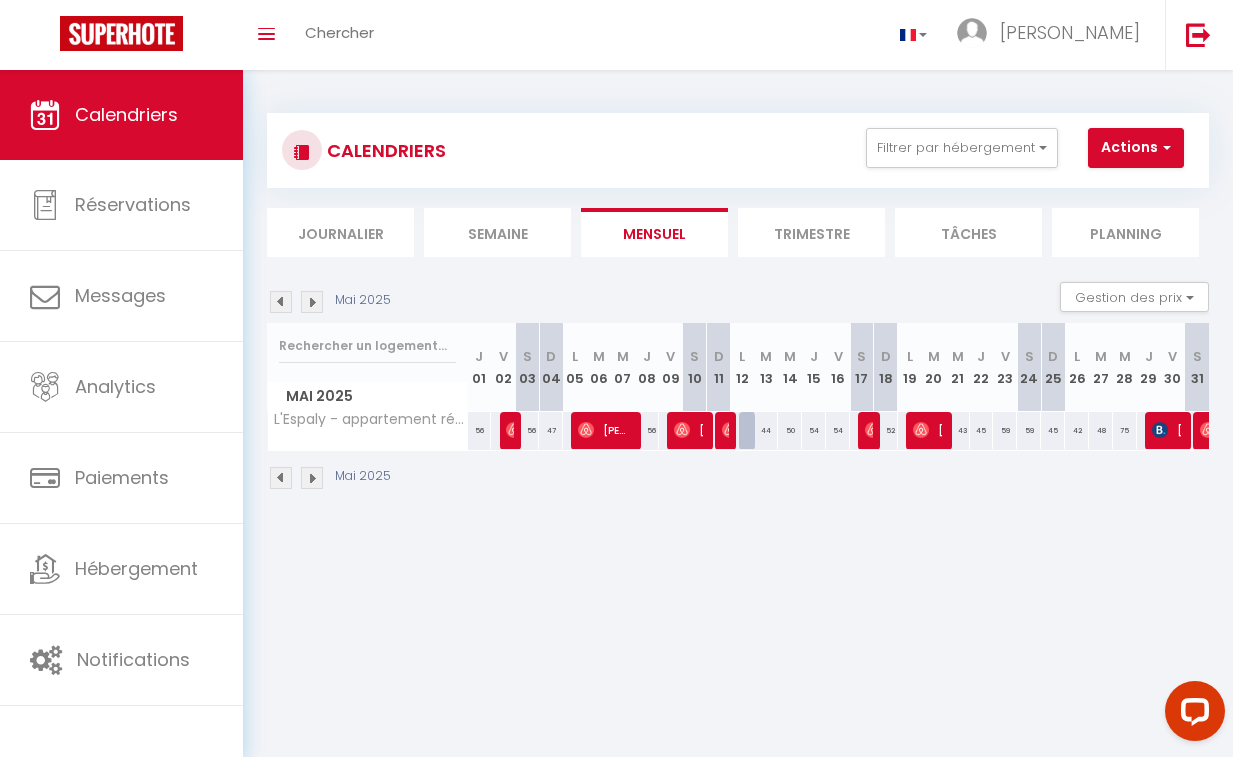 click on "[PERSON_NAME]" at bounding box center [726, 430] 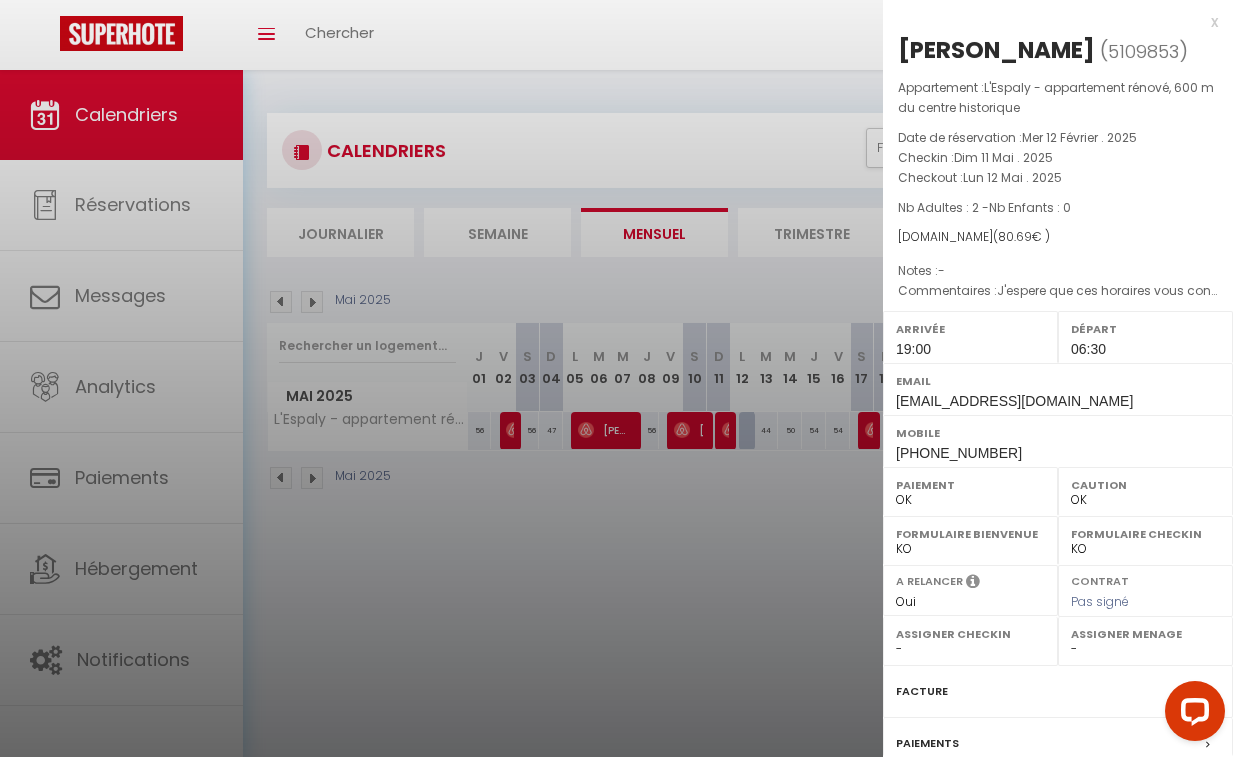 click at bounding box center [616, 378] 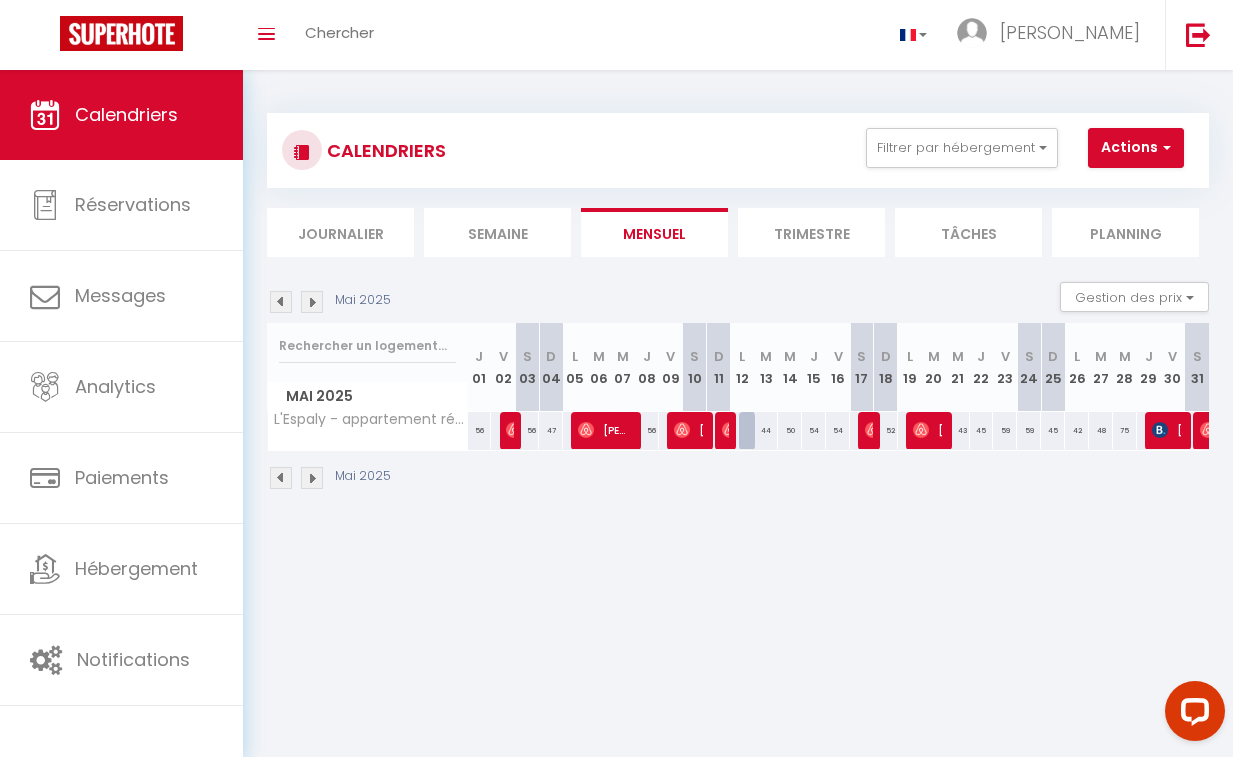 click at bounding box center (873, 430) 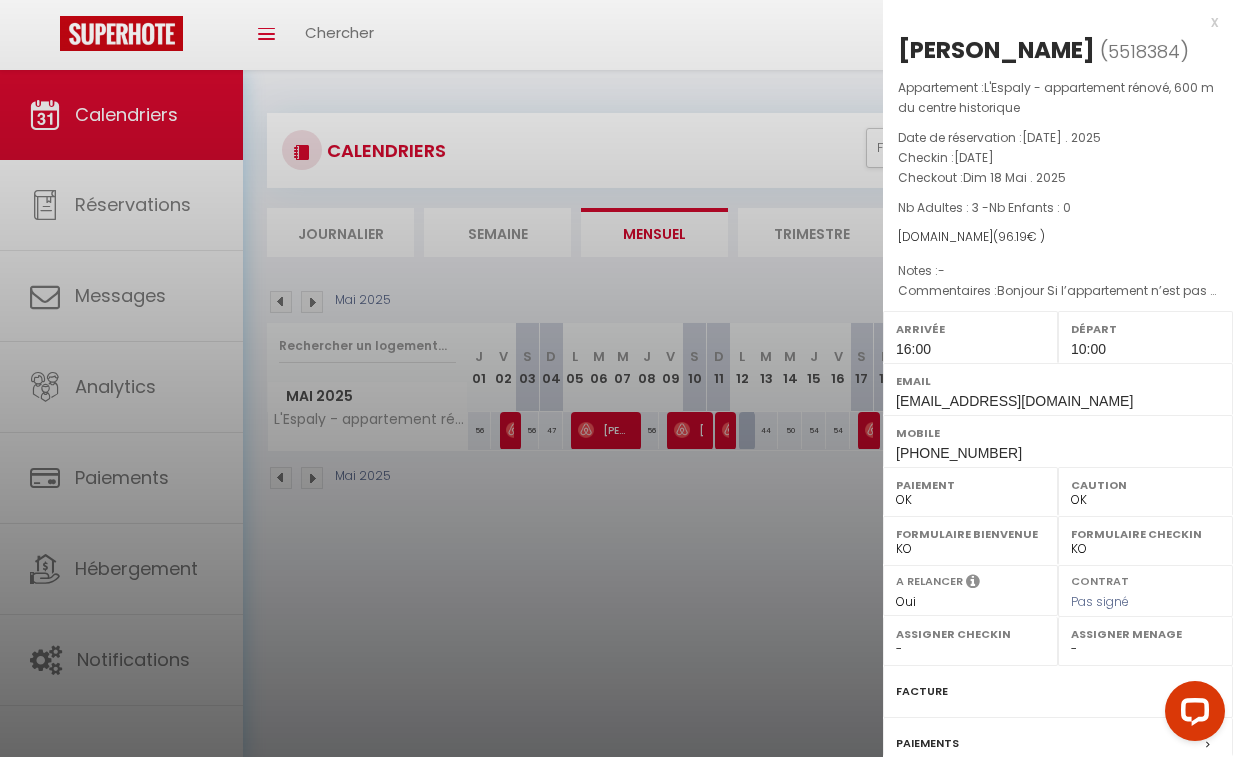 click at bounding box center (616, 378) 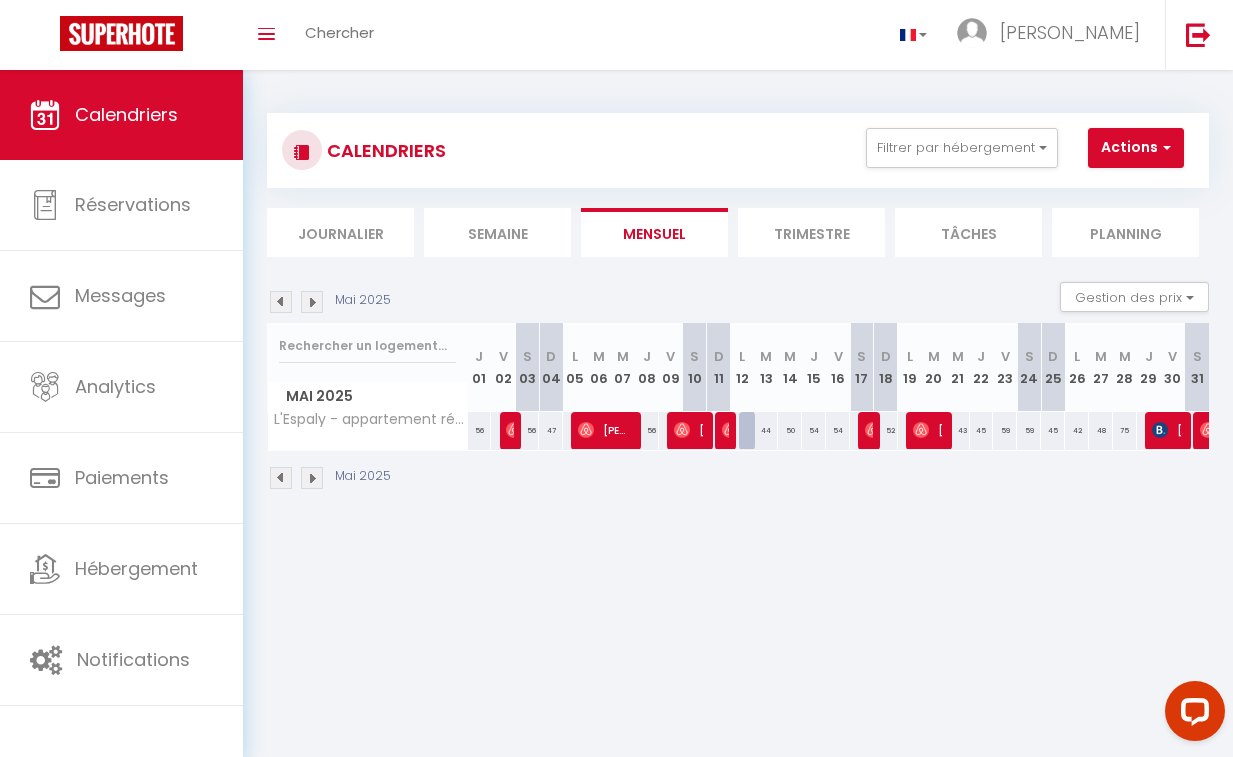 click on "[PERSON_NAME]" at bounding box center [928, 430] 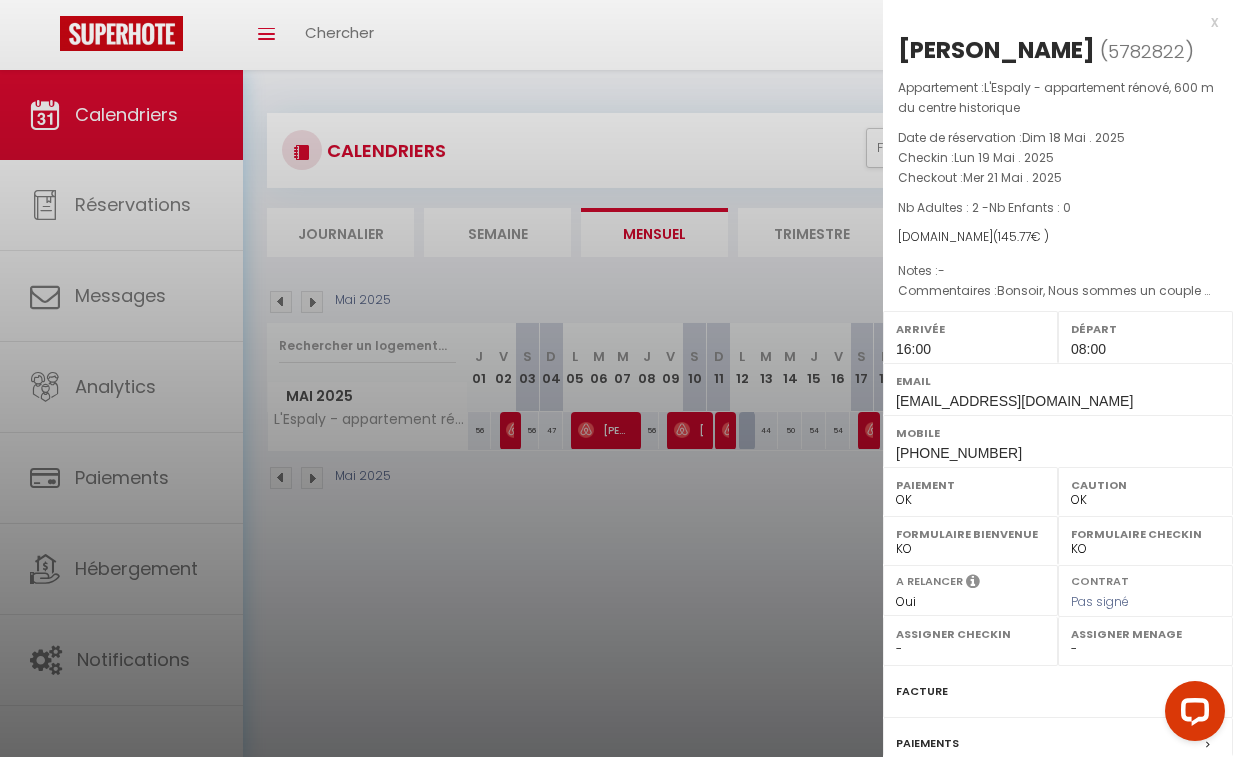 click at bounding box center (616, 378) 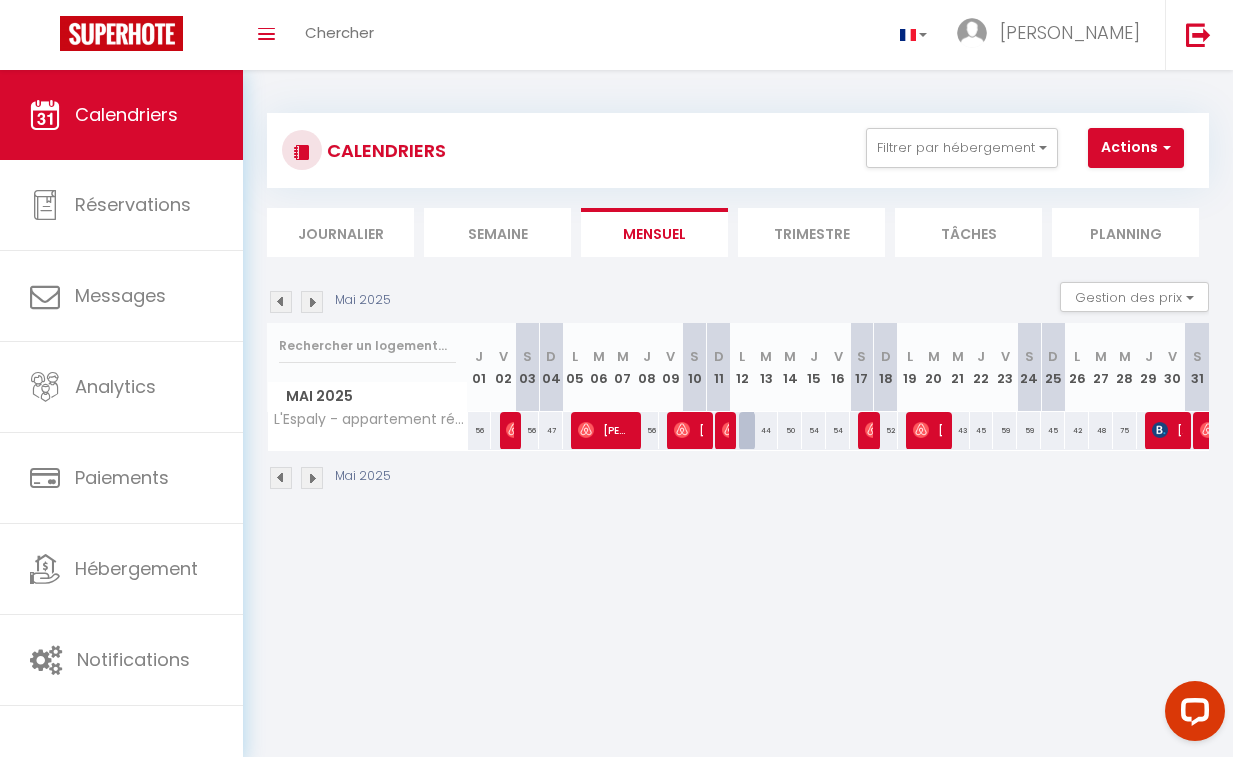click on "[PERSON_NAME]" at bounding box center [1167, 430] 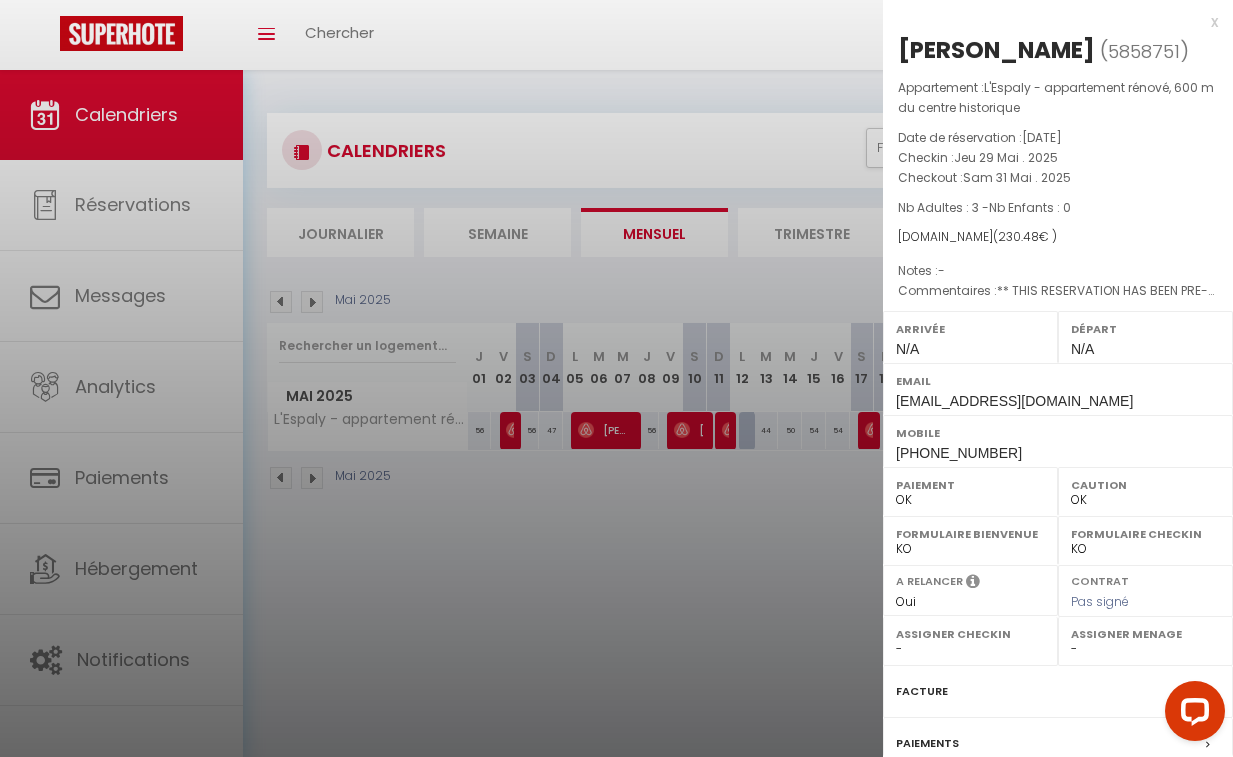 click at bounding box center [616, 378] 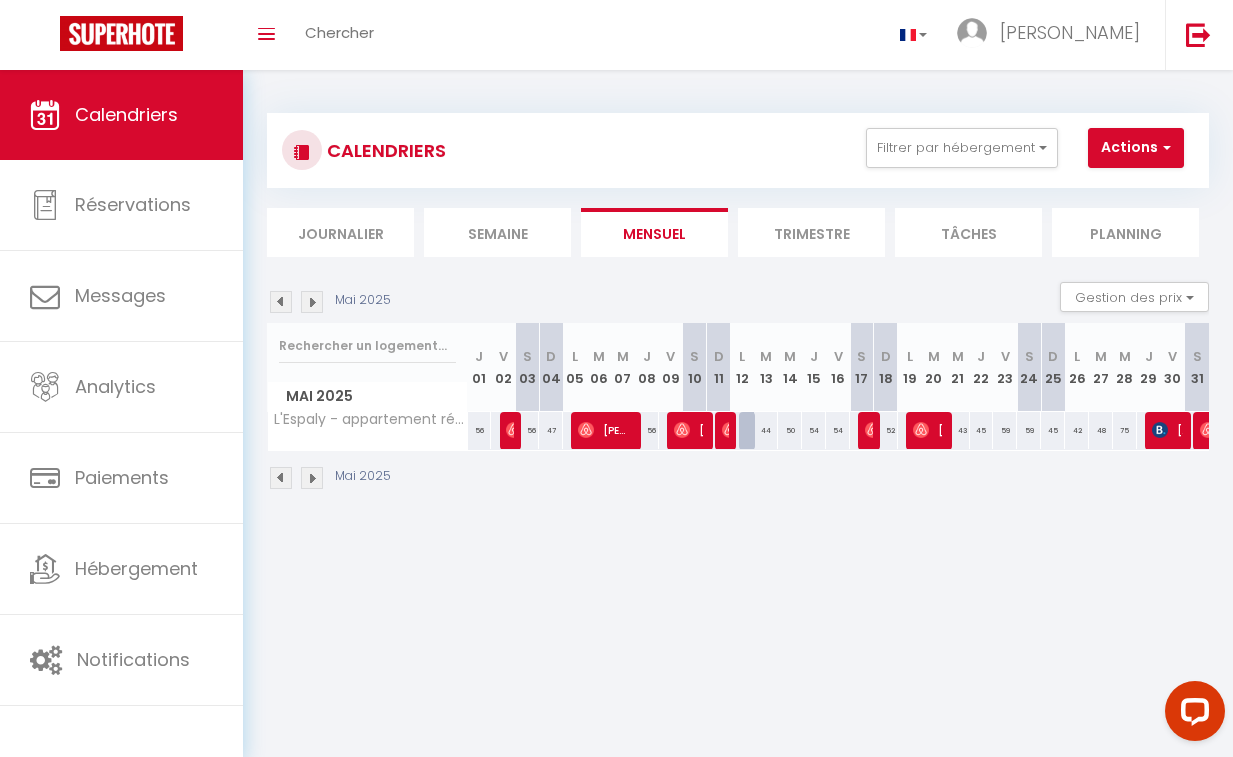 click at bounding box center [1208, 430] 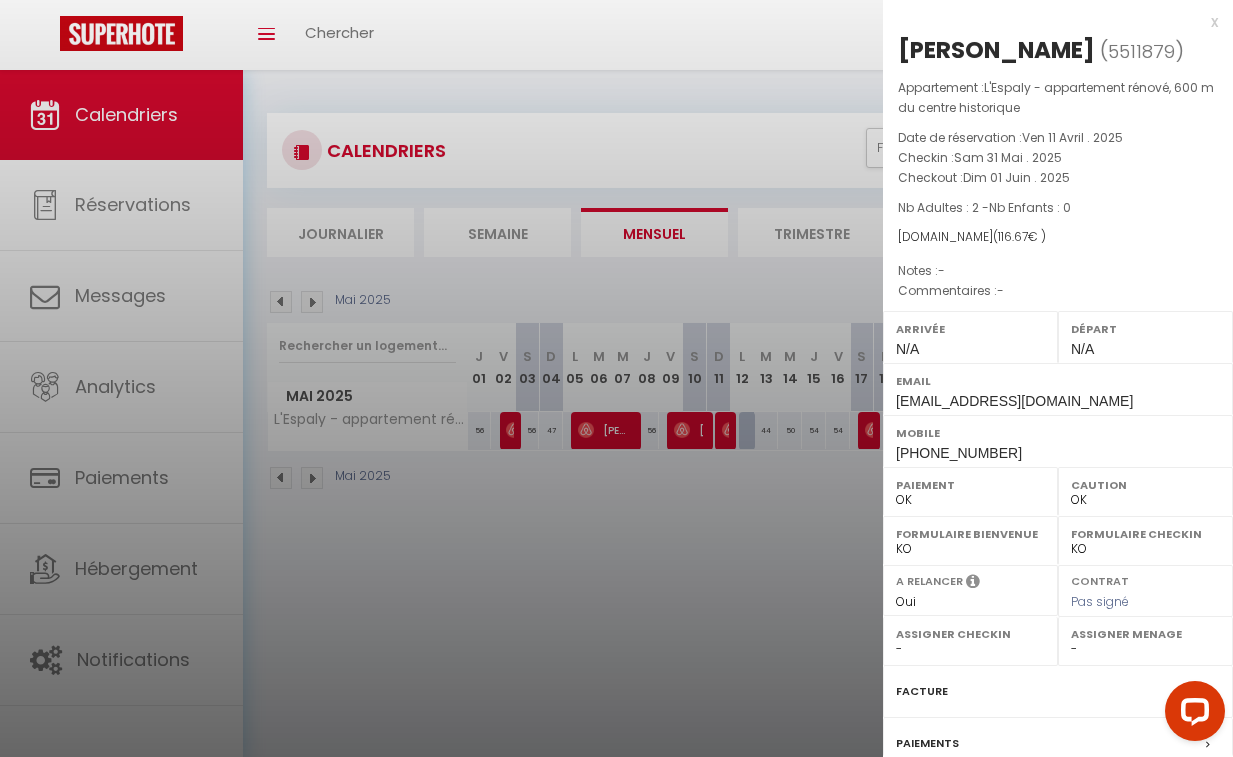 click at bounding box center [616, 378] 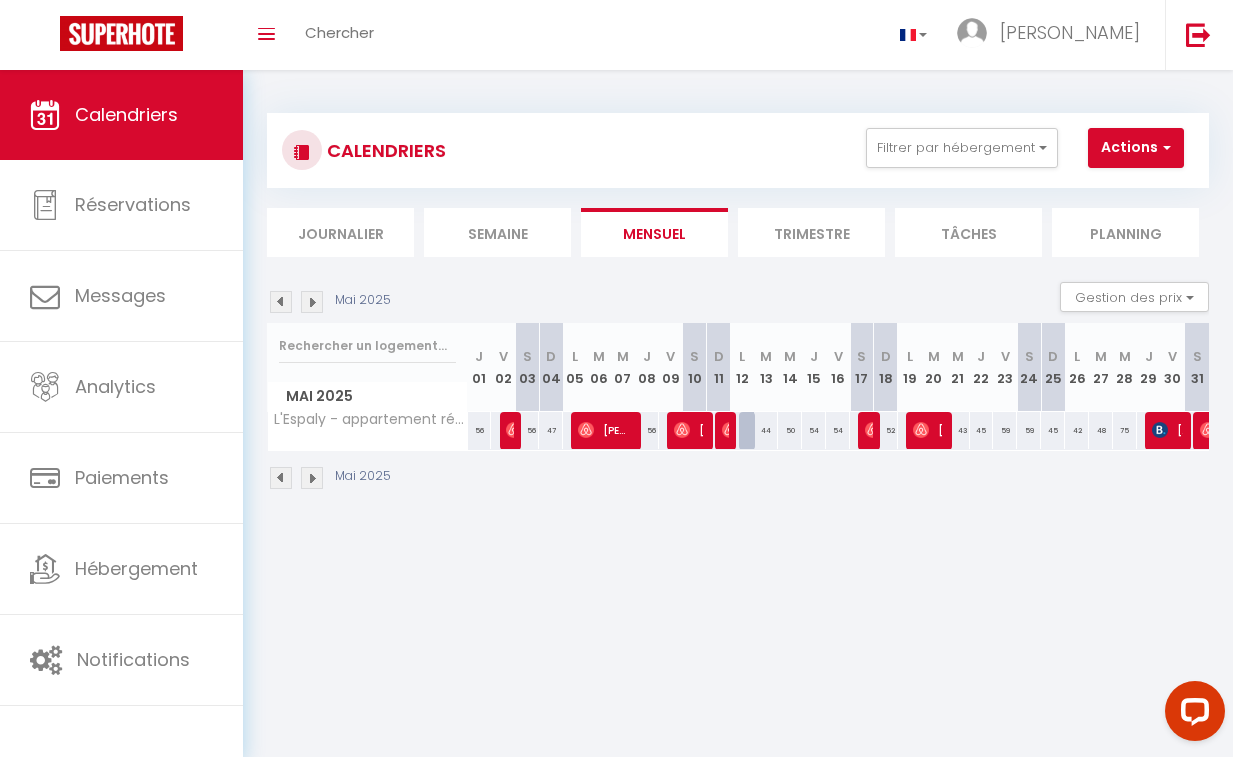 click at bounding box center [312, 302] 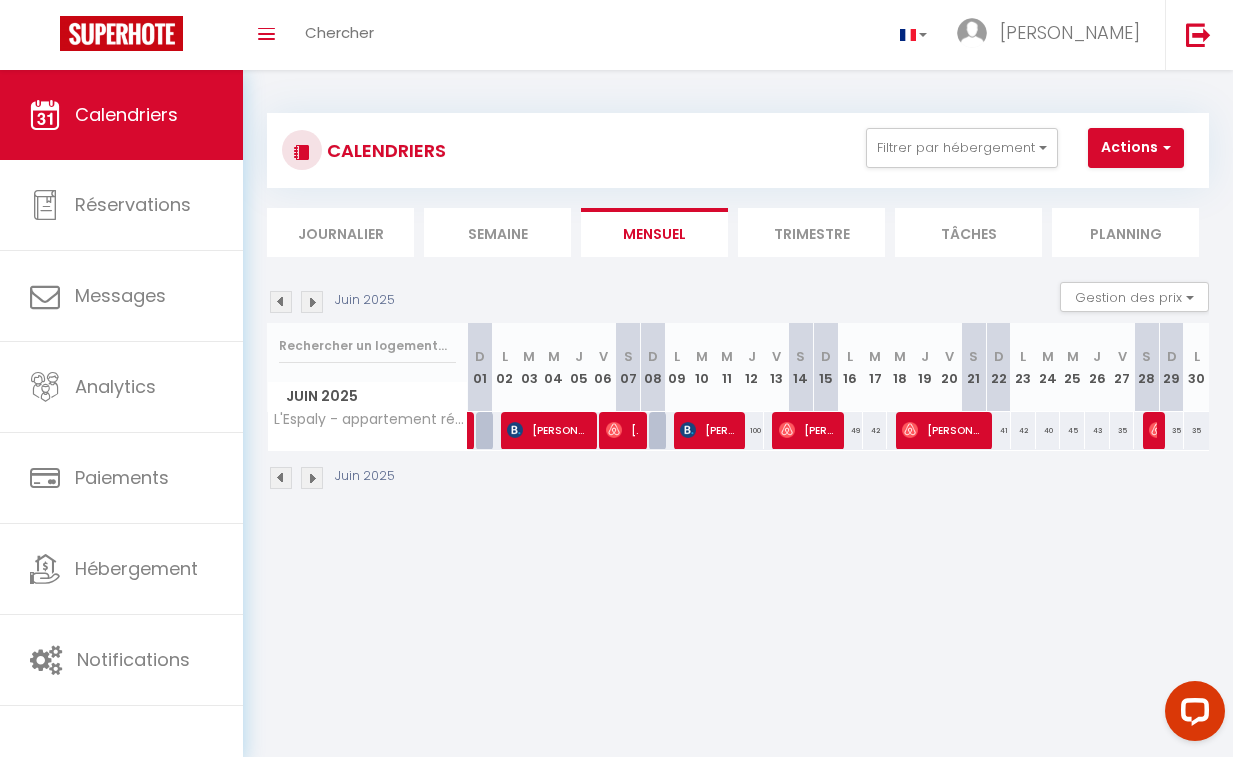 click on "[PERSON_NAME]" at bounding box center [547, 430] 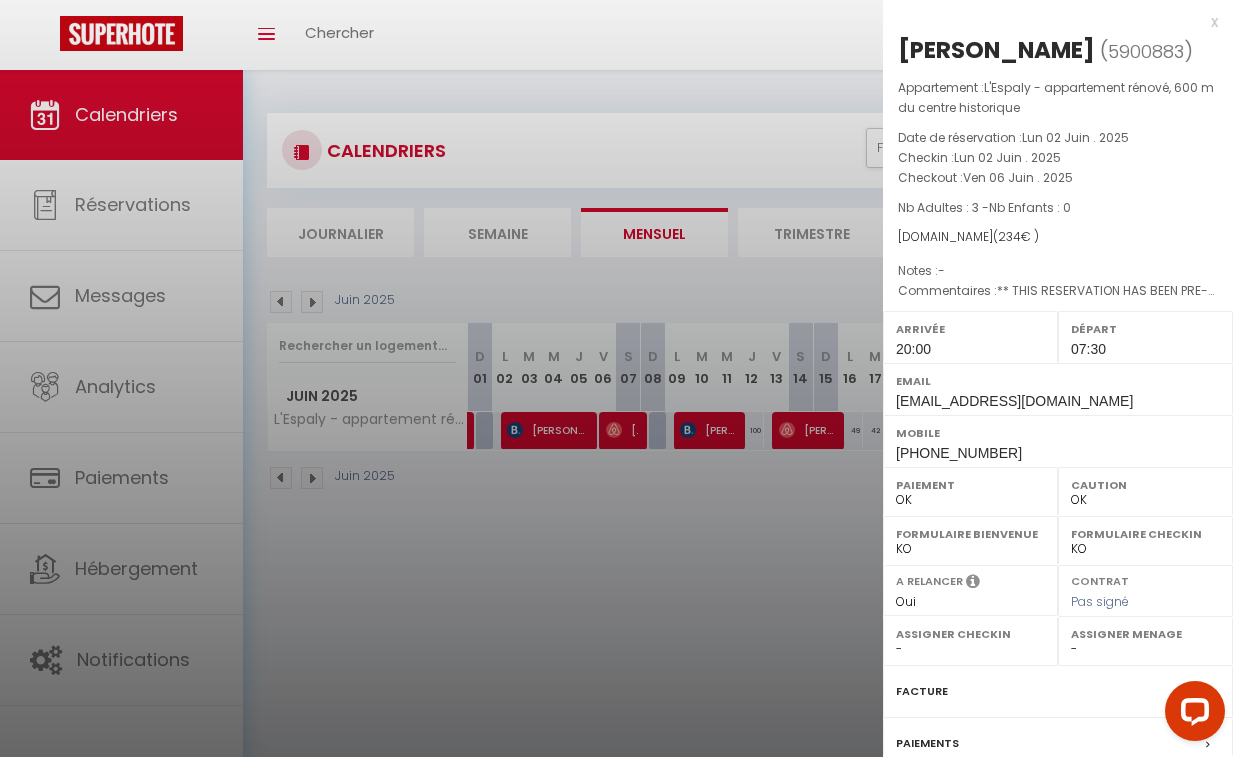 click at bounding box center (616, 378) 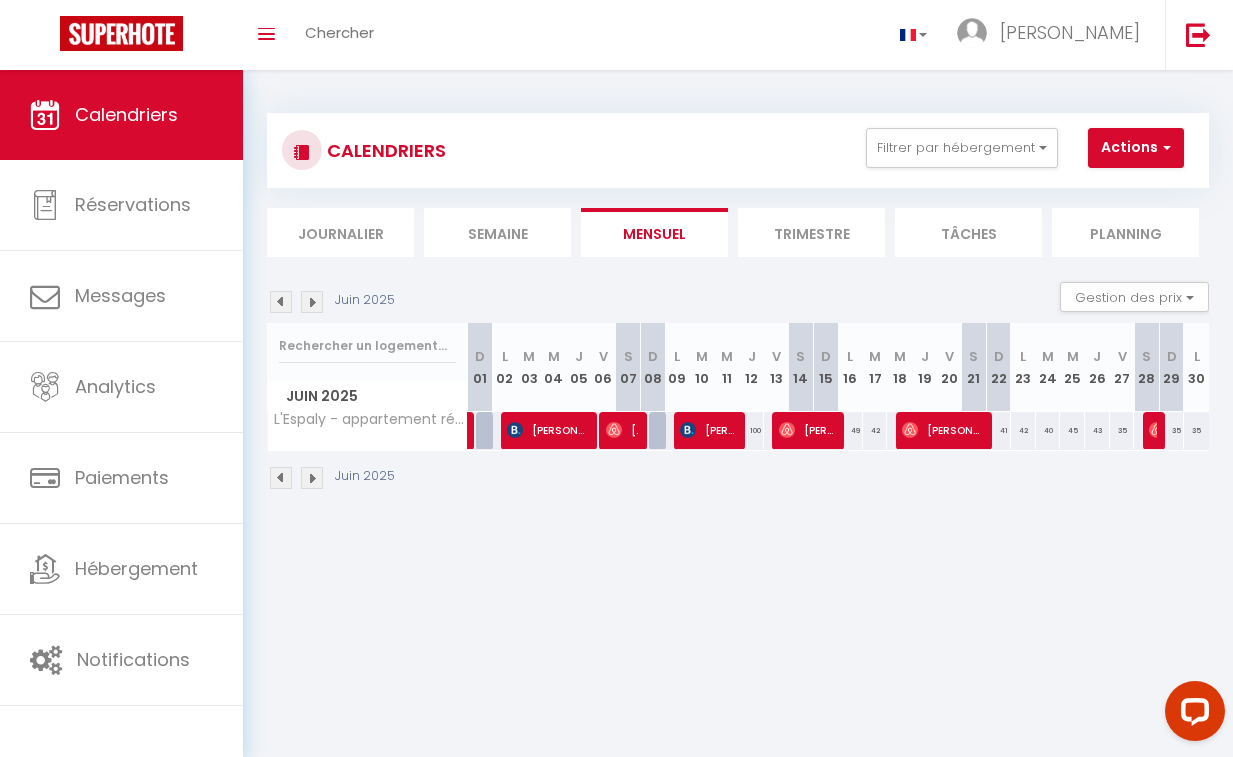 click on "[PERSON_NAME][DATE] [DATE][PERSON_NAME]" at bounding box center (622, 430) 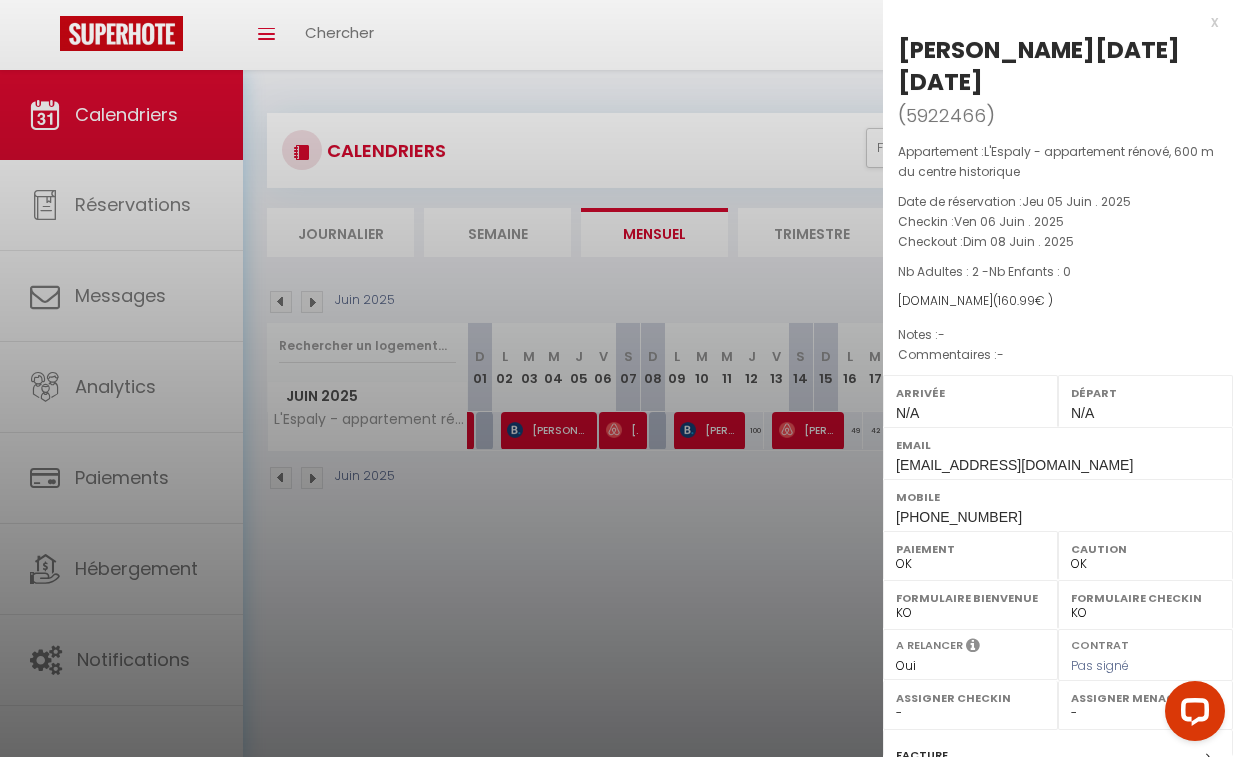 click at bounding box center [616, 378] 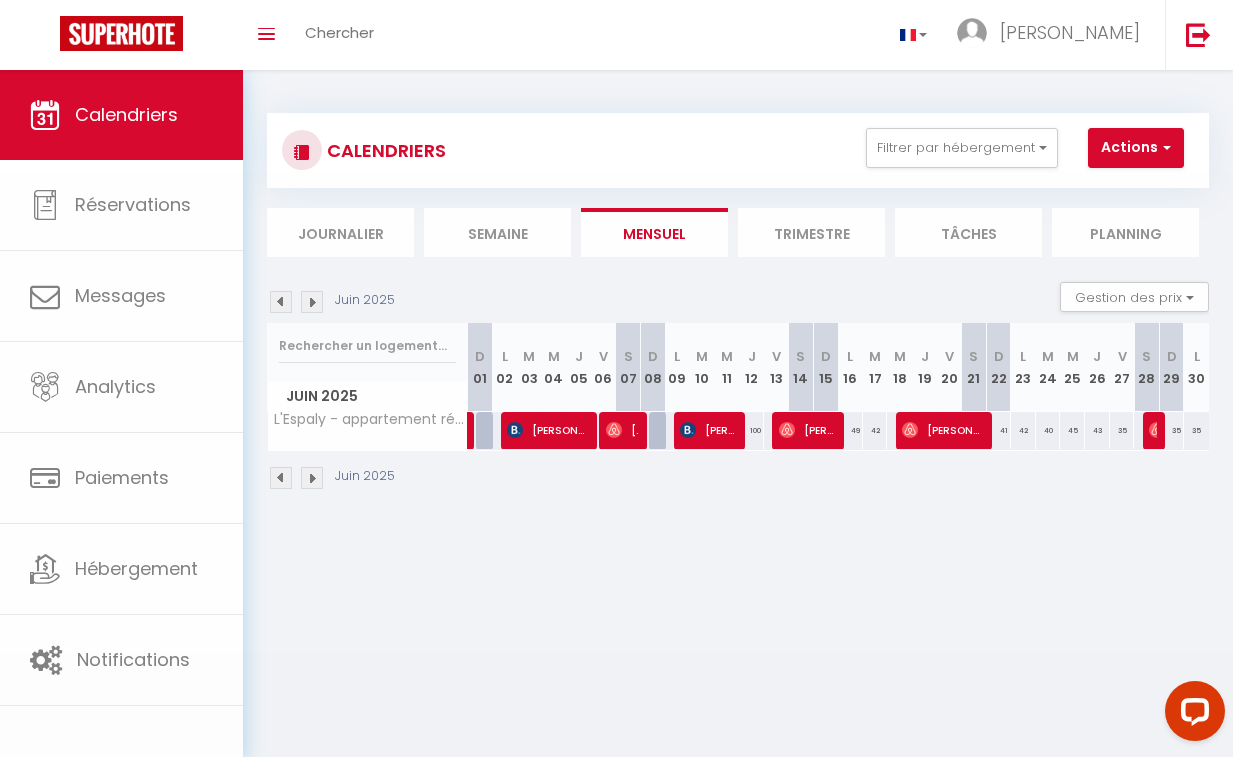 click on "[PERSON_NAME]" at bounding box center (547, 430) 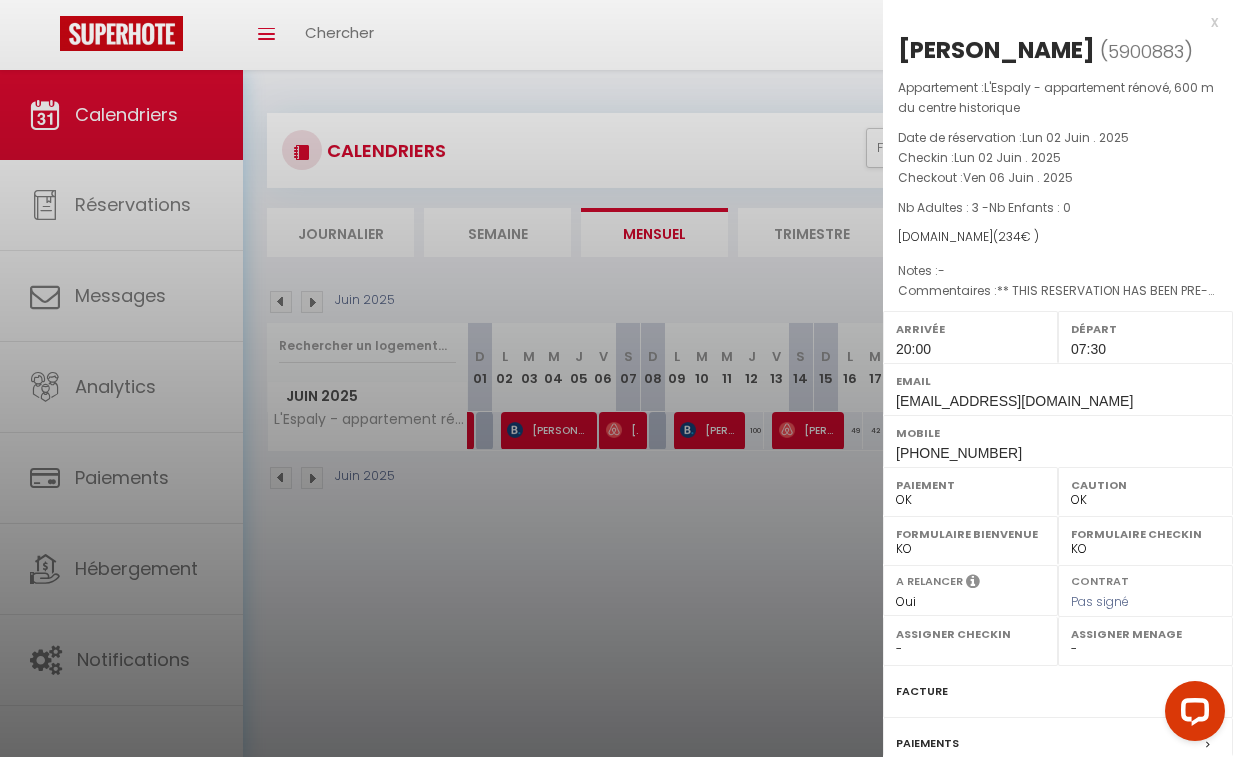 click at bounding box center (616, 378) 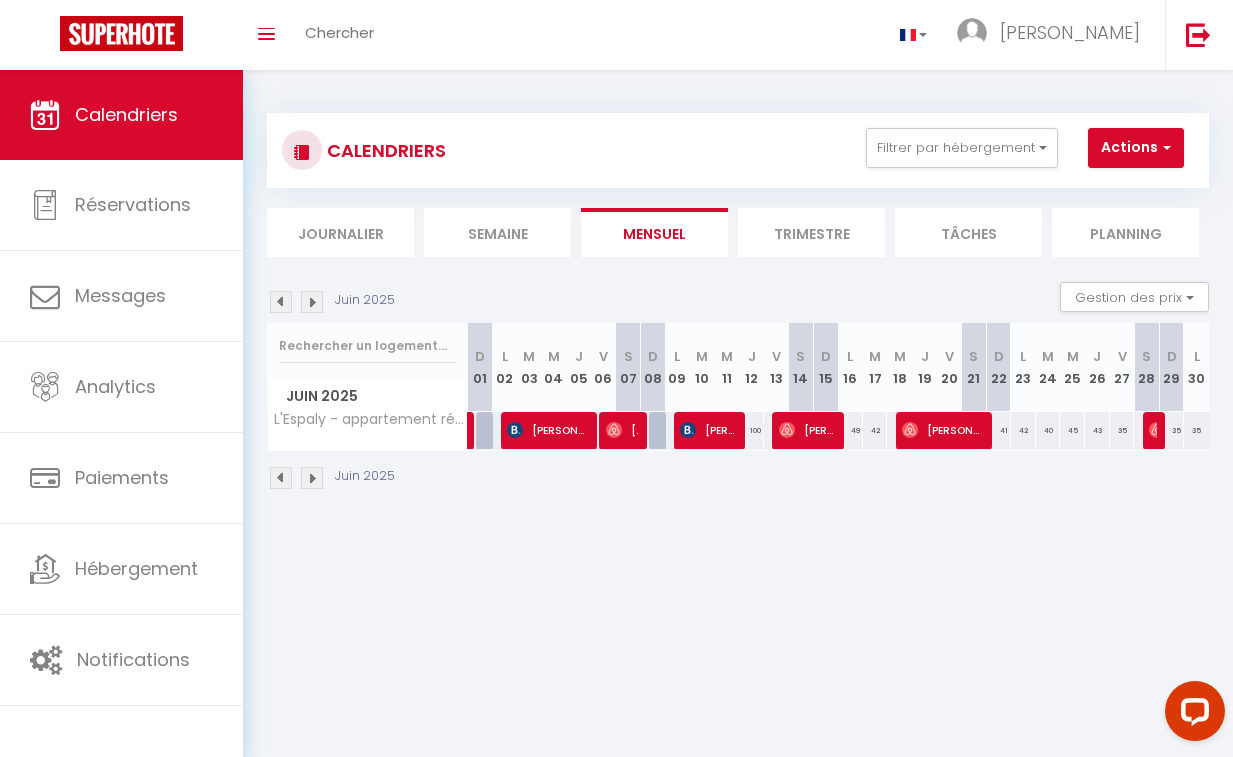 click on "[PERSON_NAME]" at bounding box center (708, 430) 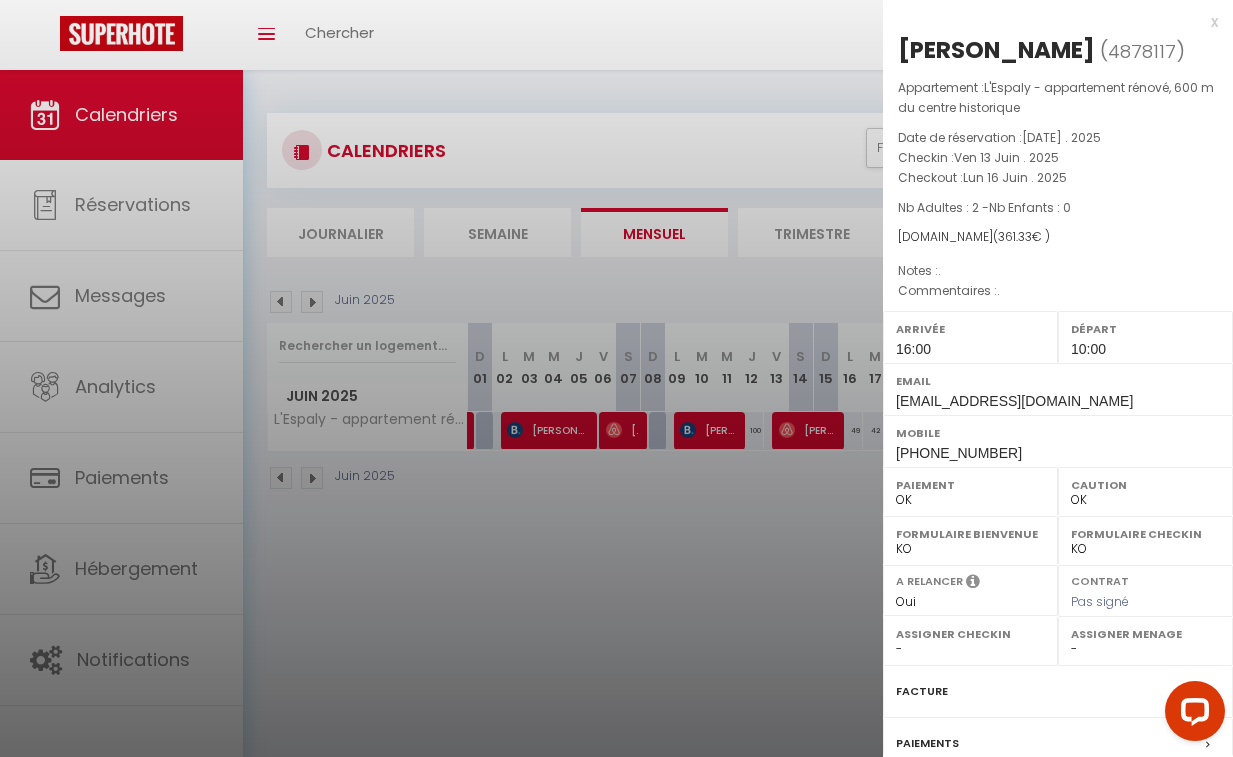 click at bounding box center [616, 378] 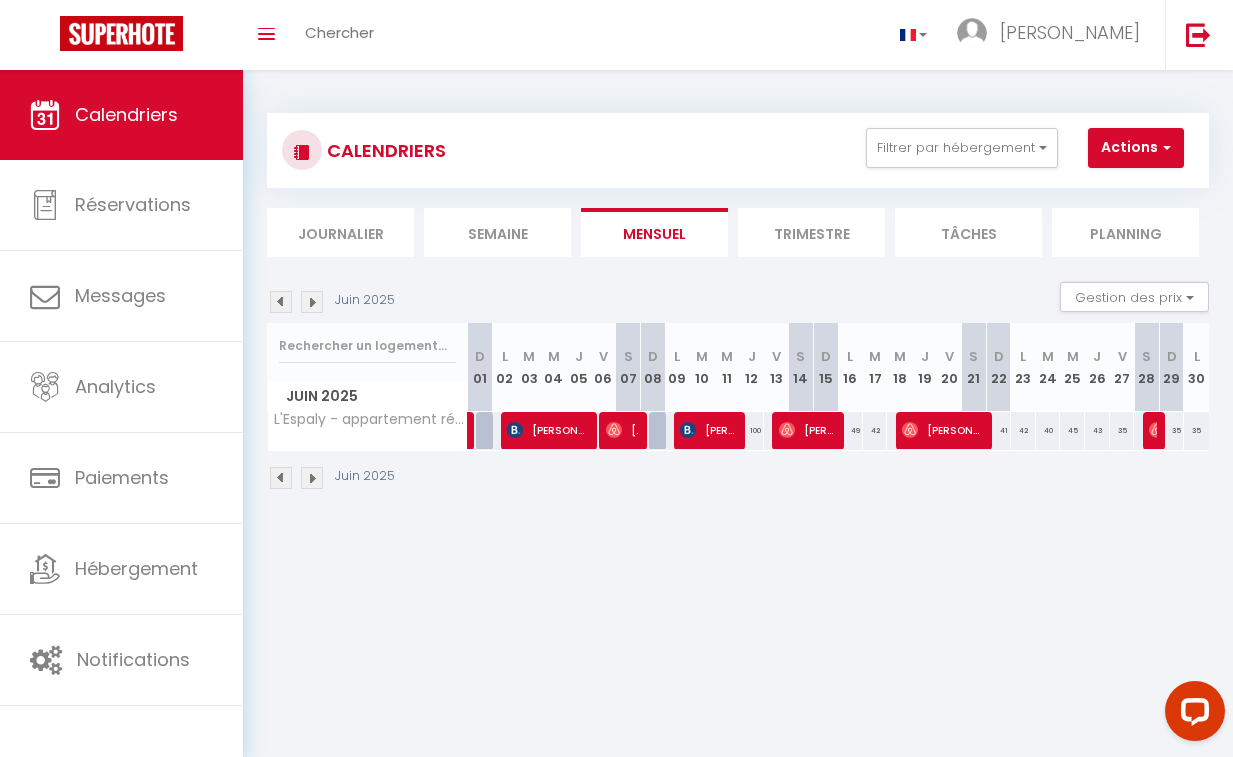 click on "[PERSON_NAME]" at bounding box center [942, 430] 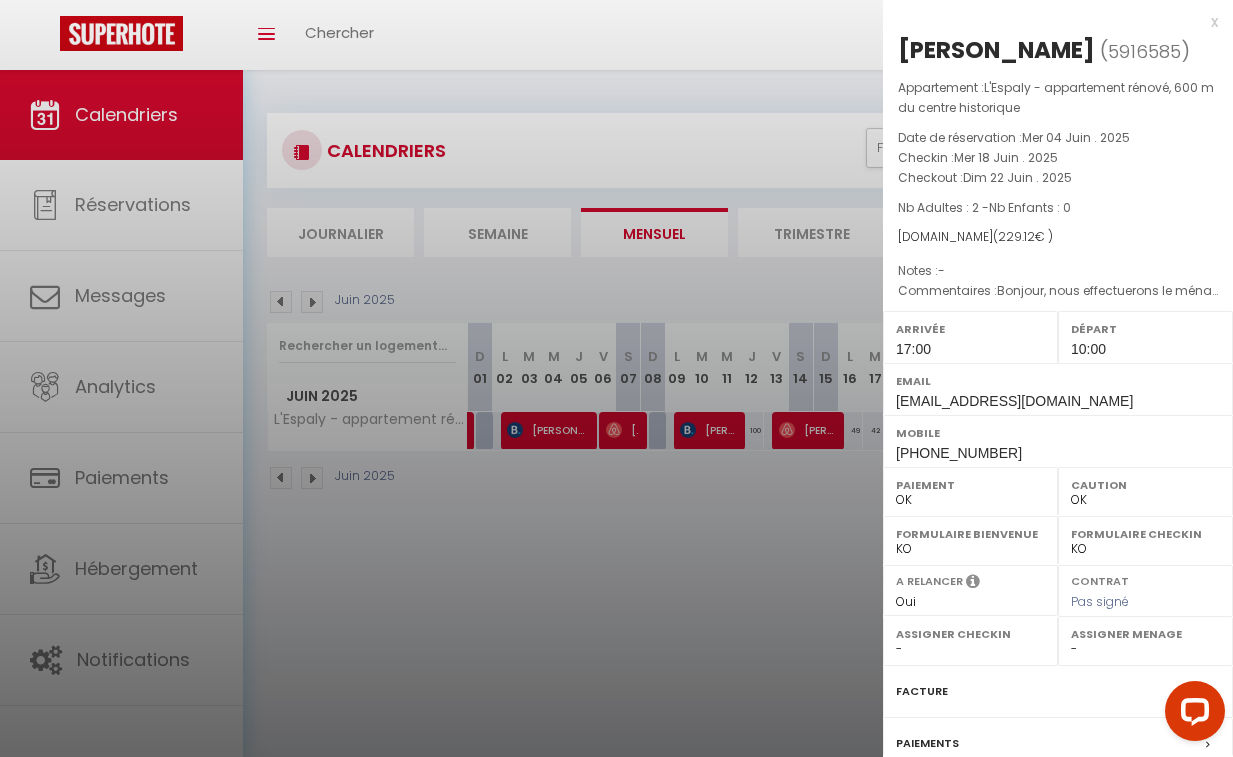 click at bounding box center (616, 378) 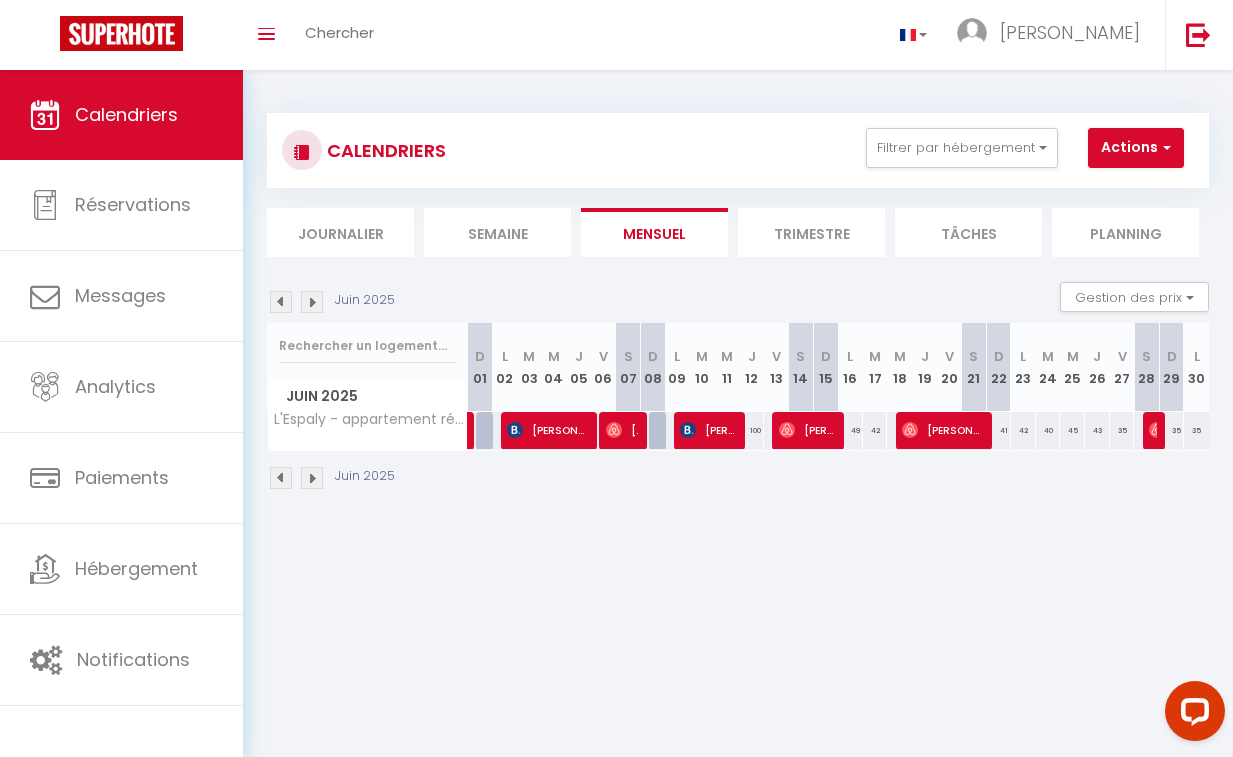 click at bounding box center (1157, 430) 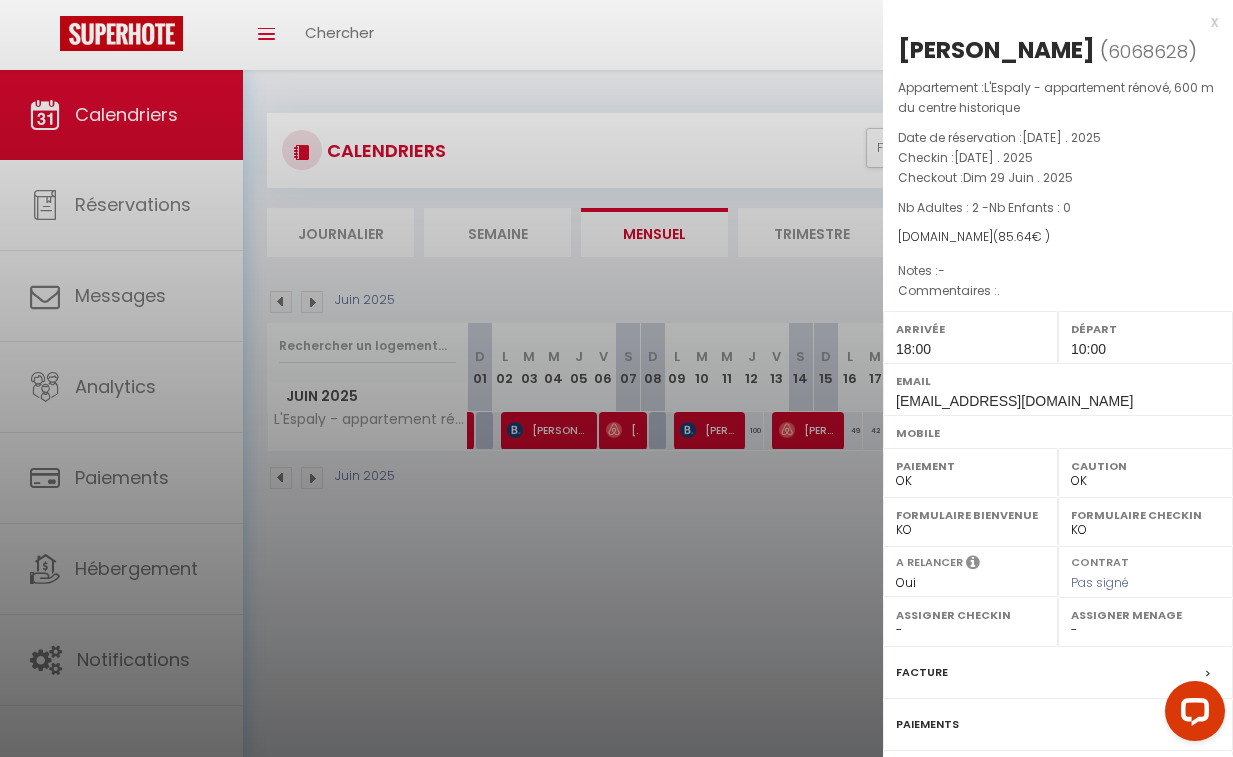 click at bounding box center (616, 378) 